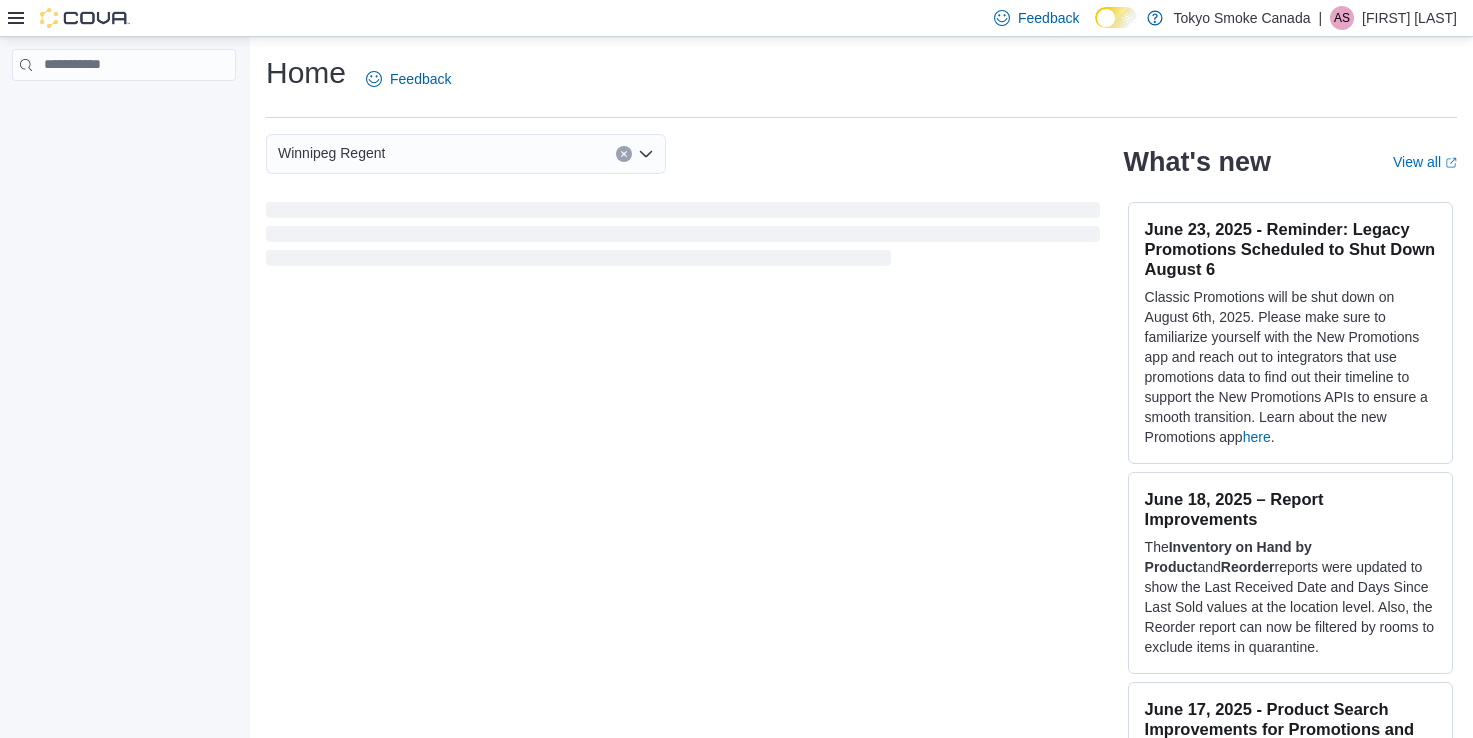 scroll, scrollTop: 0, scrollLeft: 0, axis: both 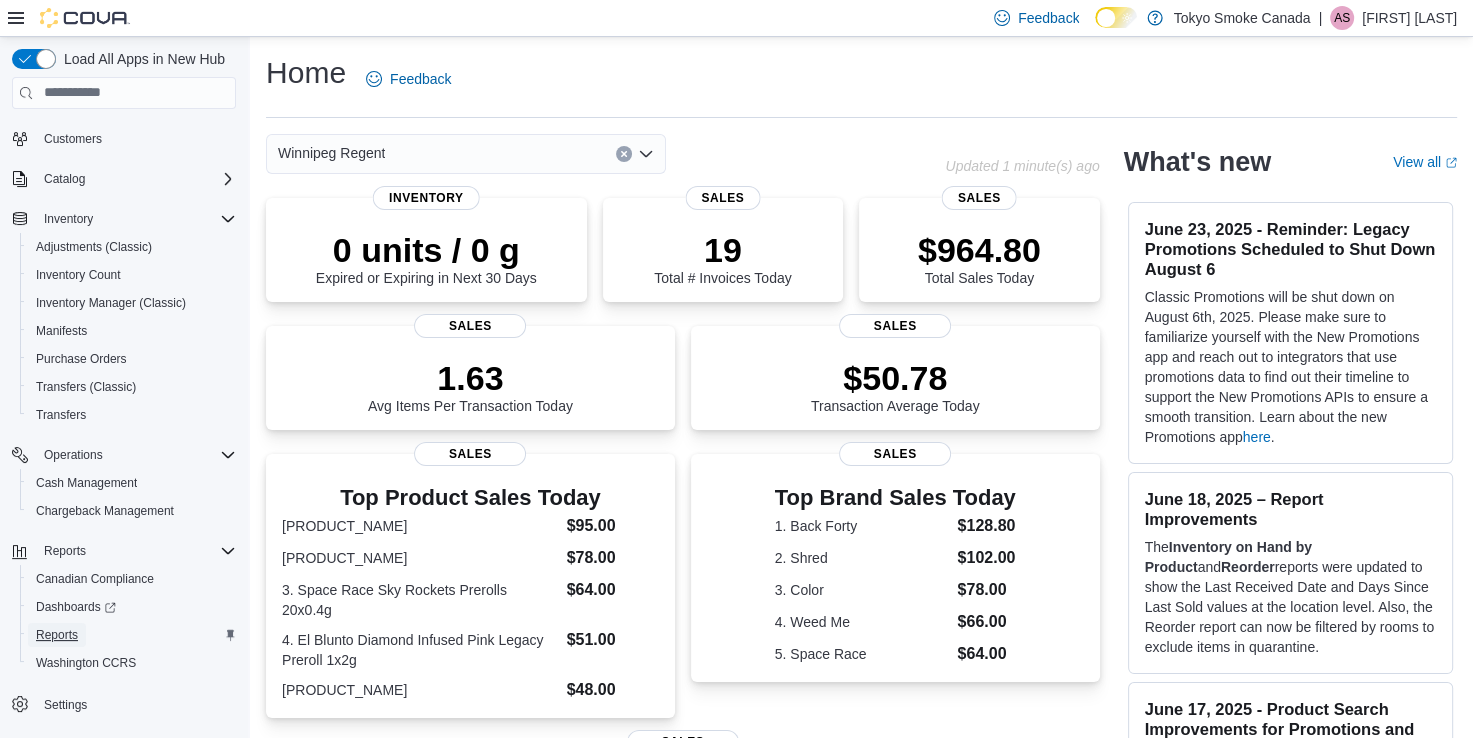 click on "Reports" at bounding box center (57, 635) 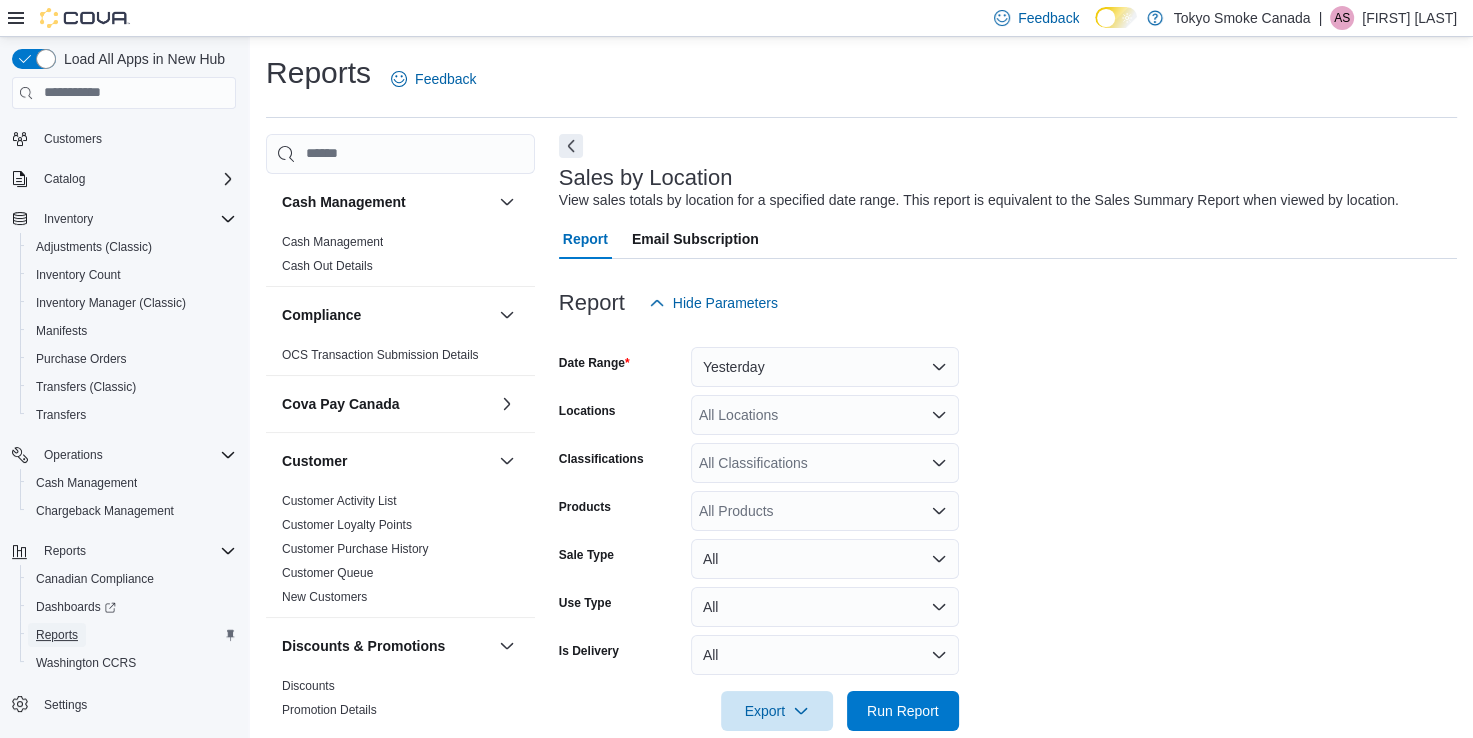 scroll, scrollTop: 32, scrollLeft: 0, axis: vertical 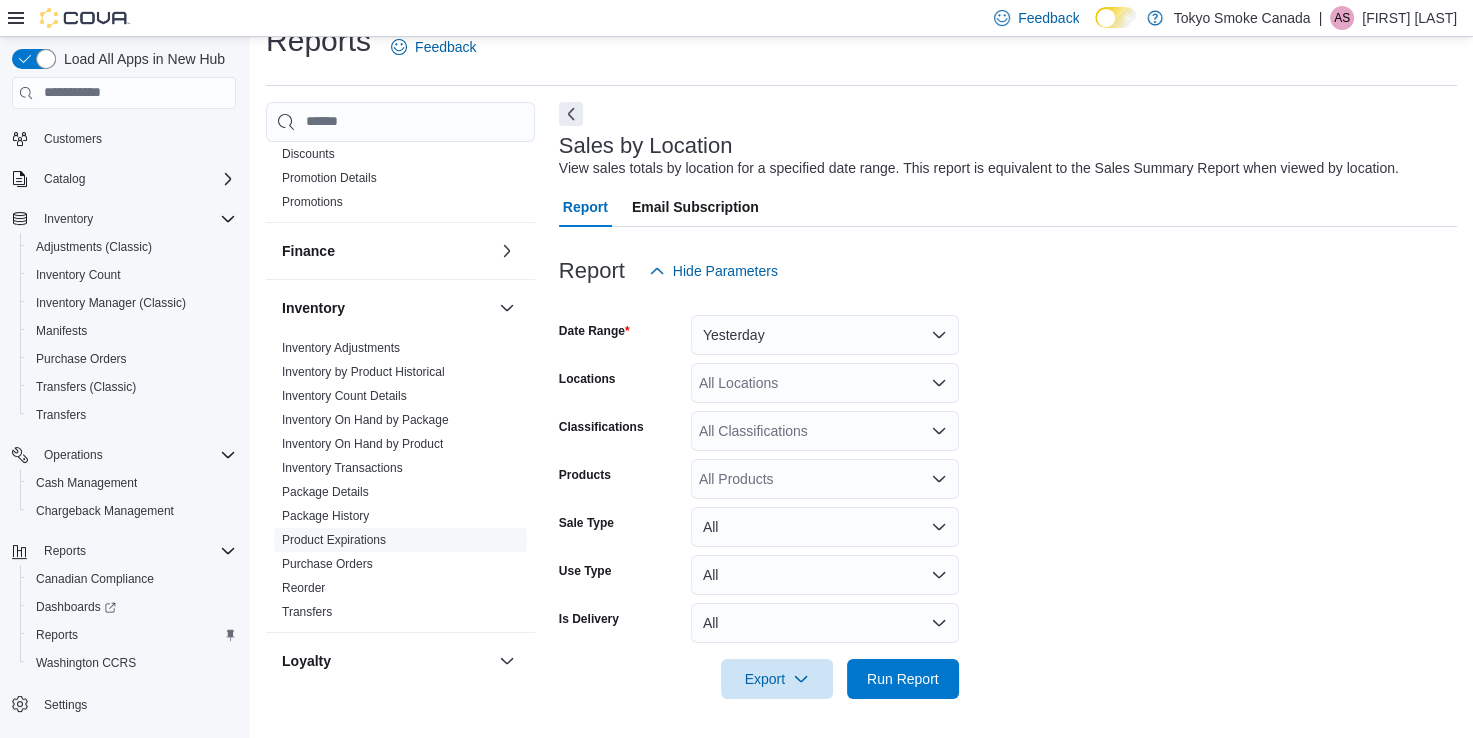 drag, startPoint x: 331, startPoint y: 557, endPoint x: 359, endPoint y: 552, distance: 28.442924 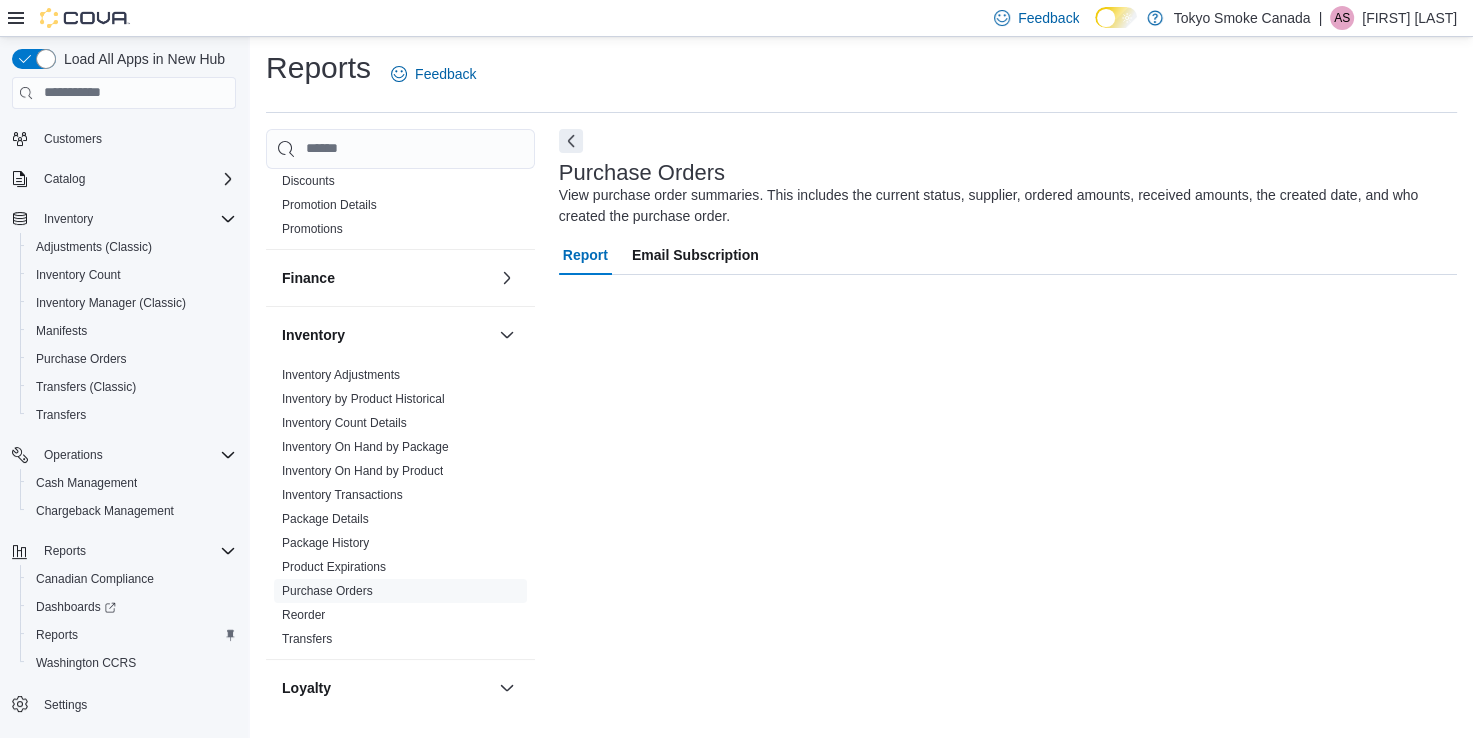 scroll, scrollTop: 5, scrollLeft: 0, axis: vertical 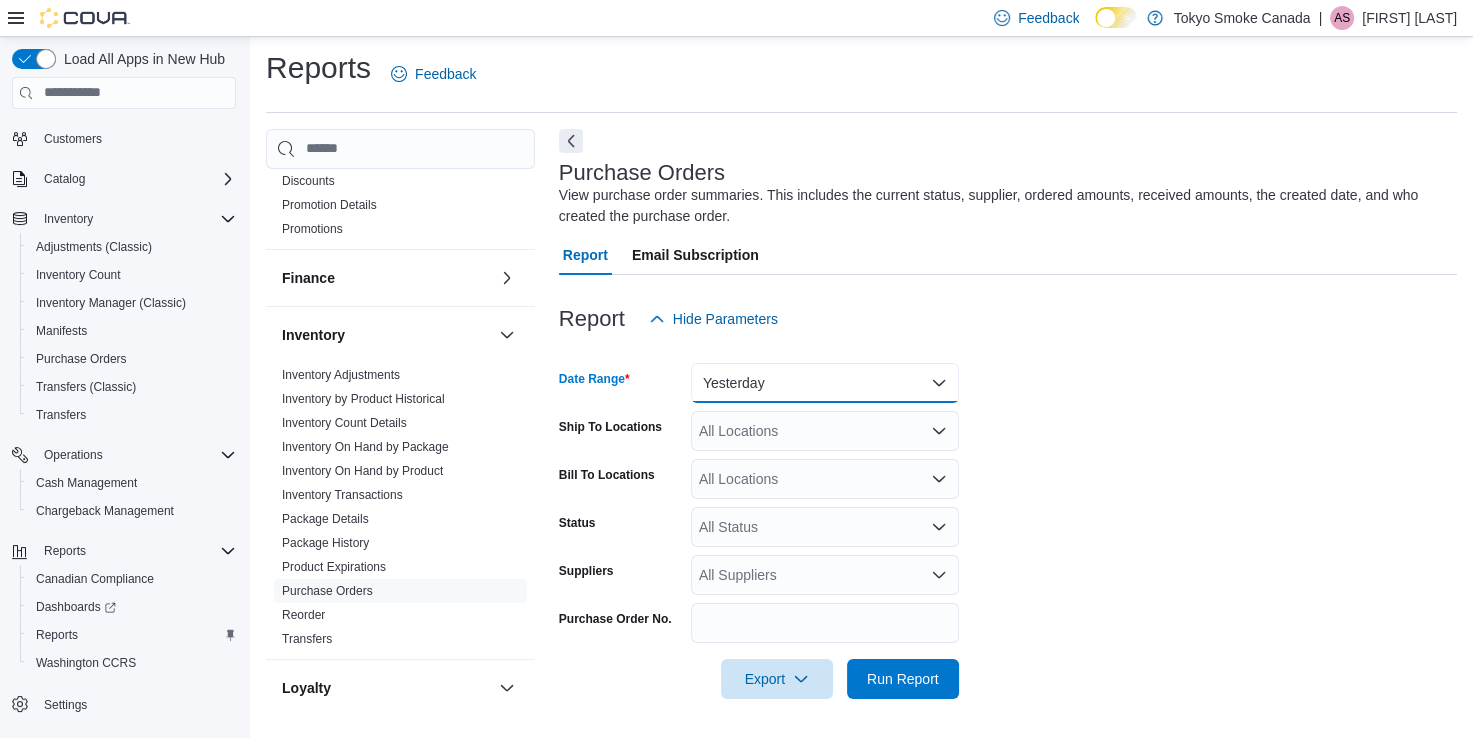 click on "Yesterday" at bounding box center [825, 383] 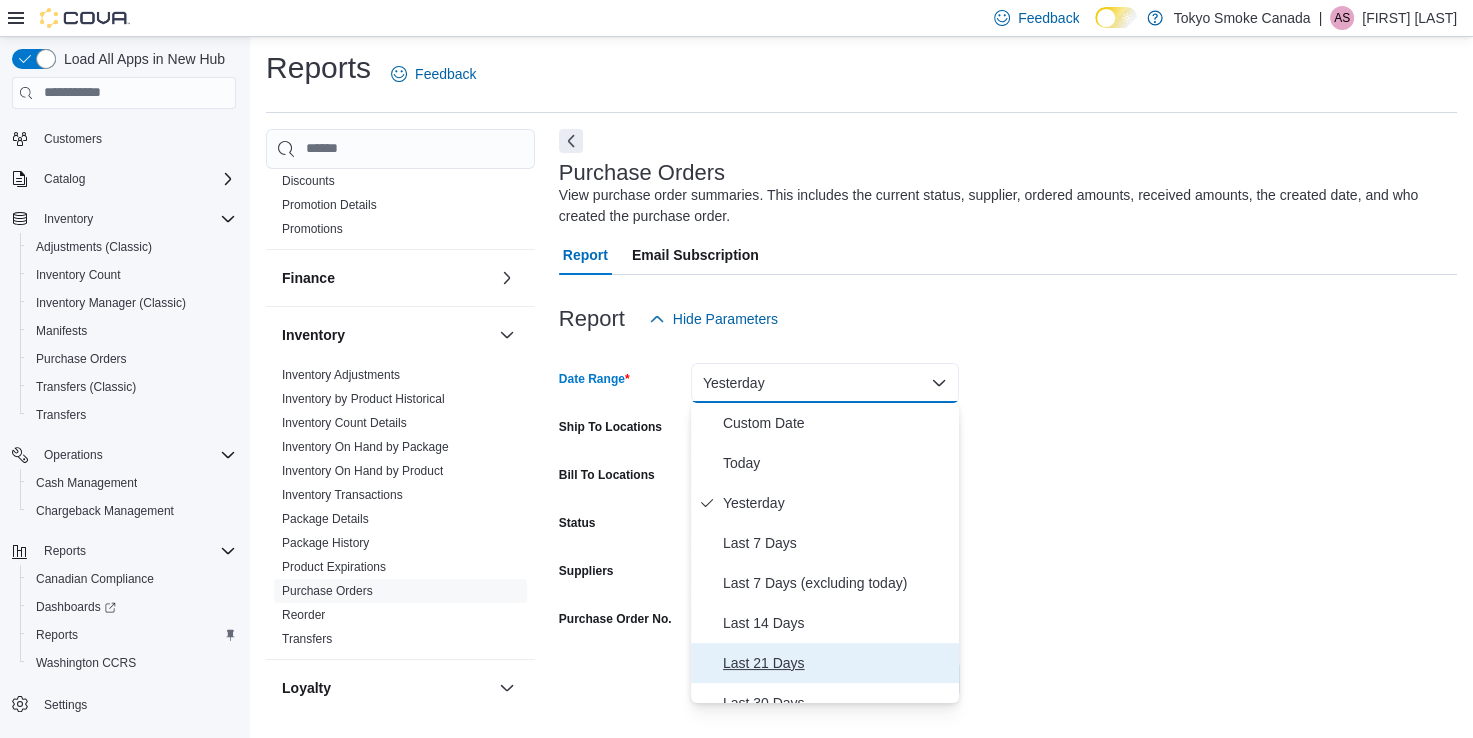 click on "Last 21 Days" at bounding box center [837, 663] 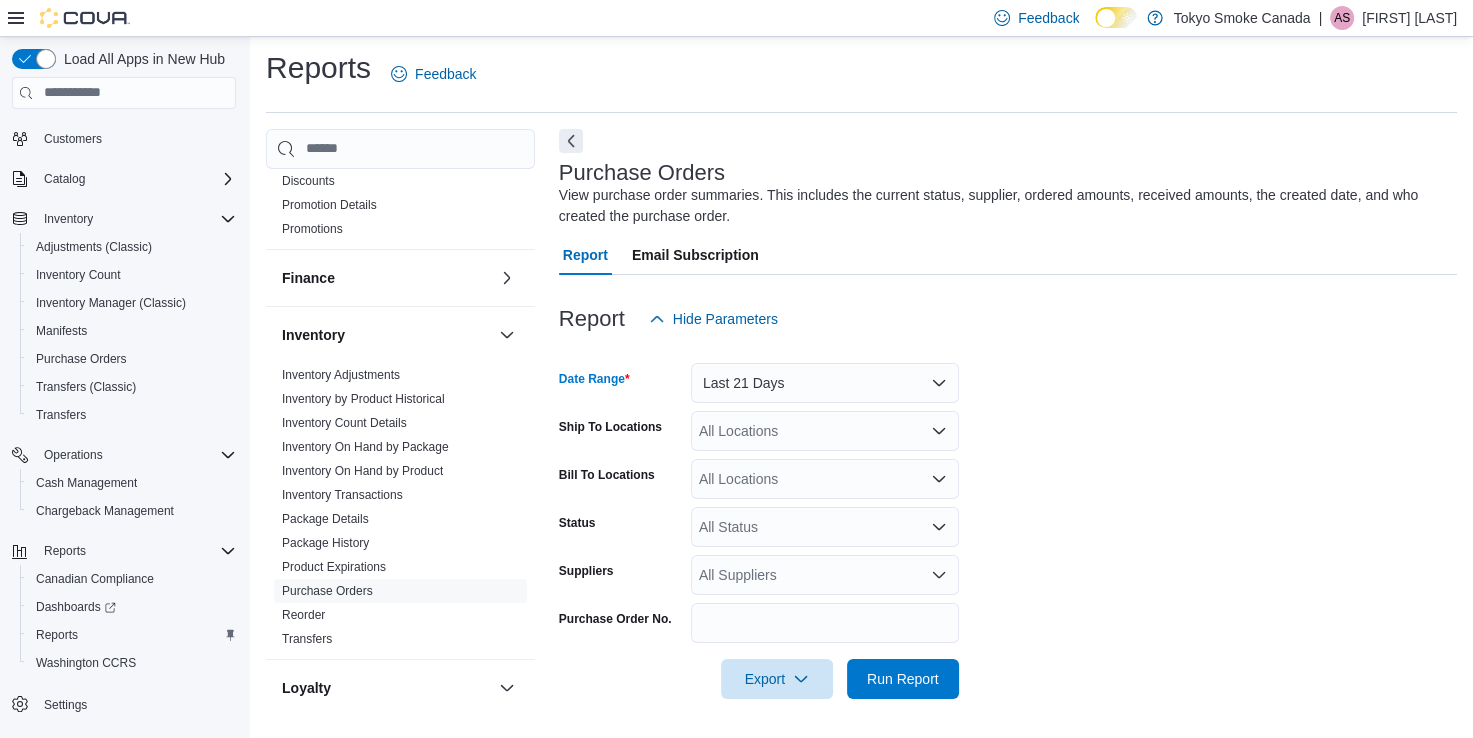 click on "All Locations" at bounding box center (825, 431) 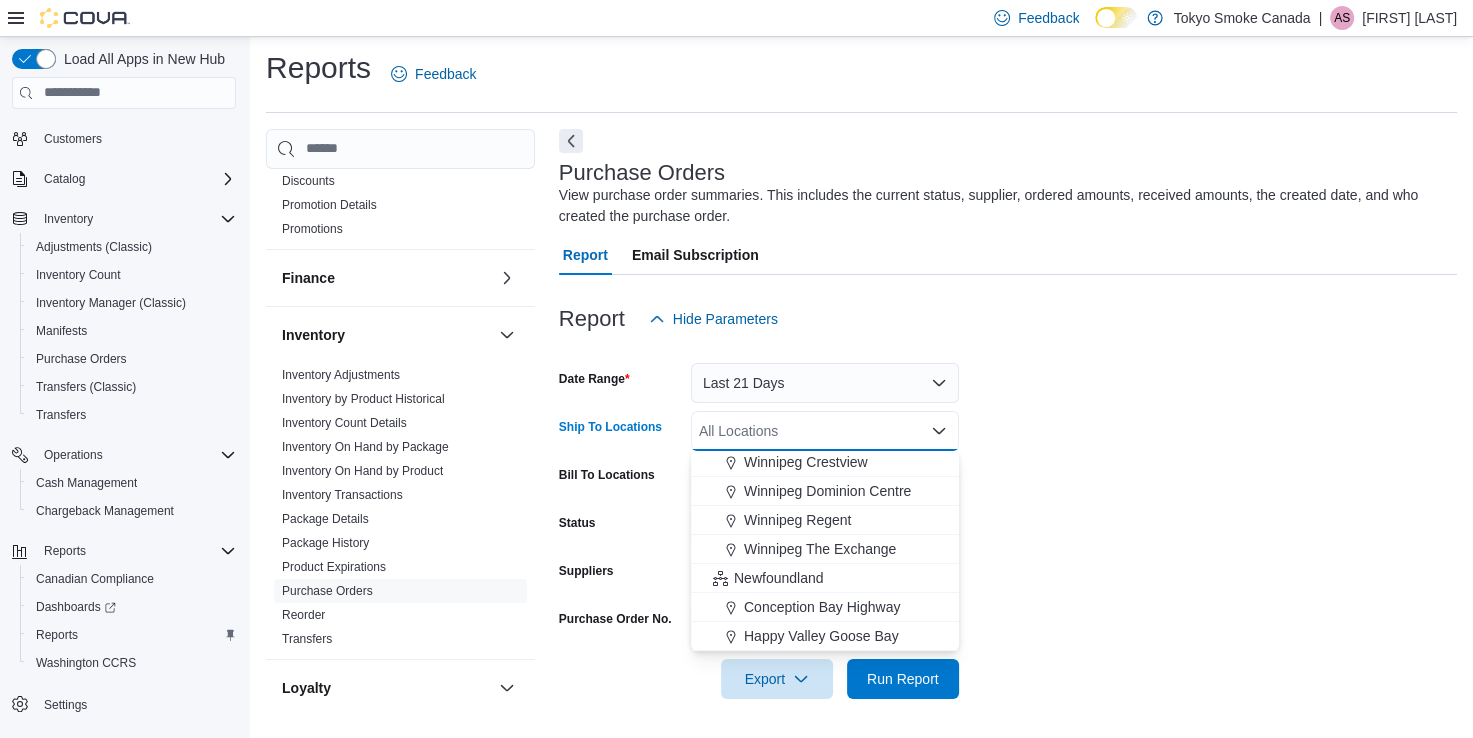 scroll, scrollTop: 200, scrollLeft: 0, axis: vertical 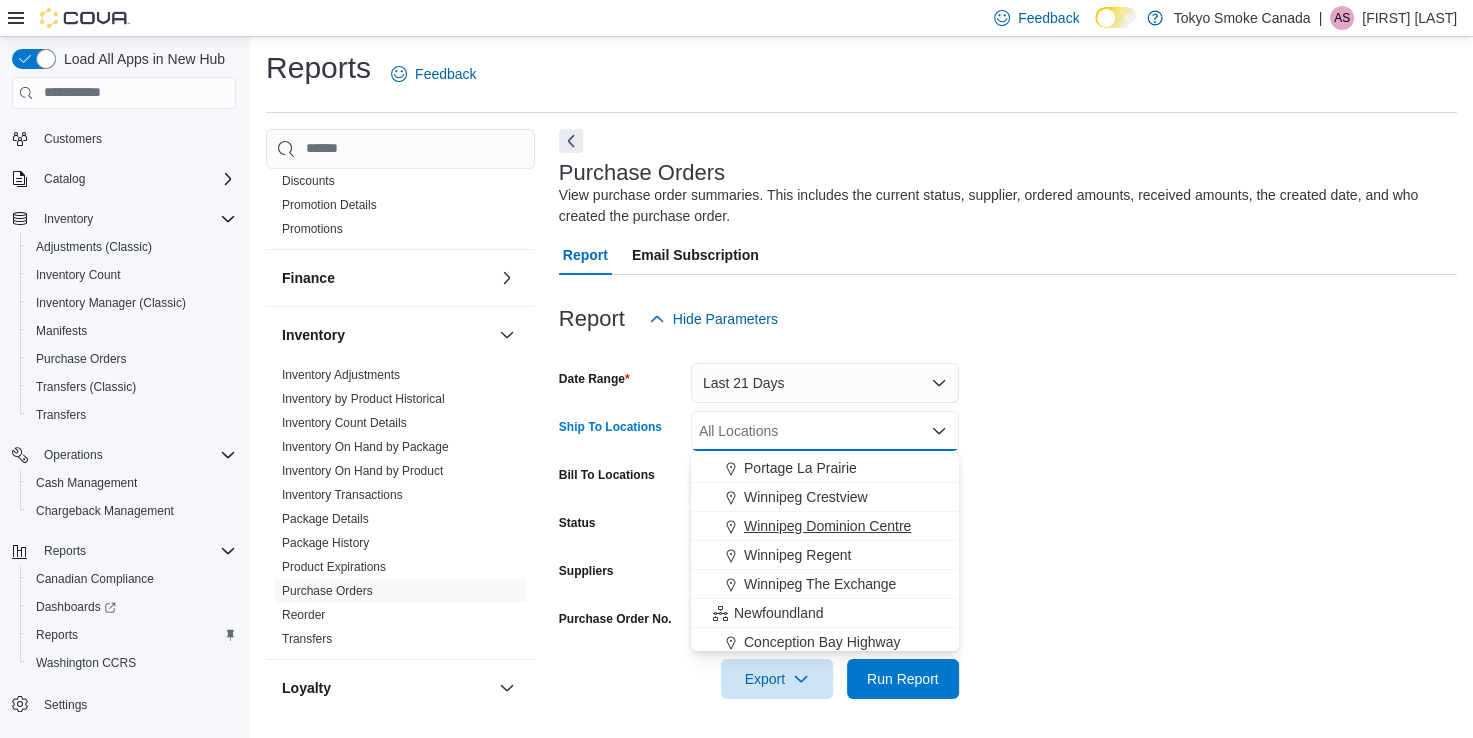 click on "Winnipeg Dominion Centre" at bounding box center [827, 526] 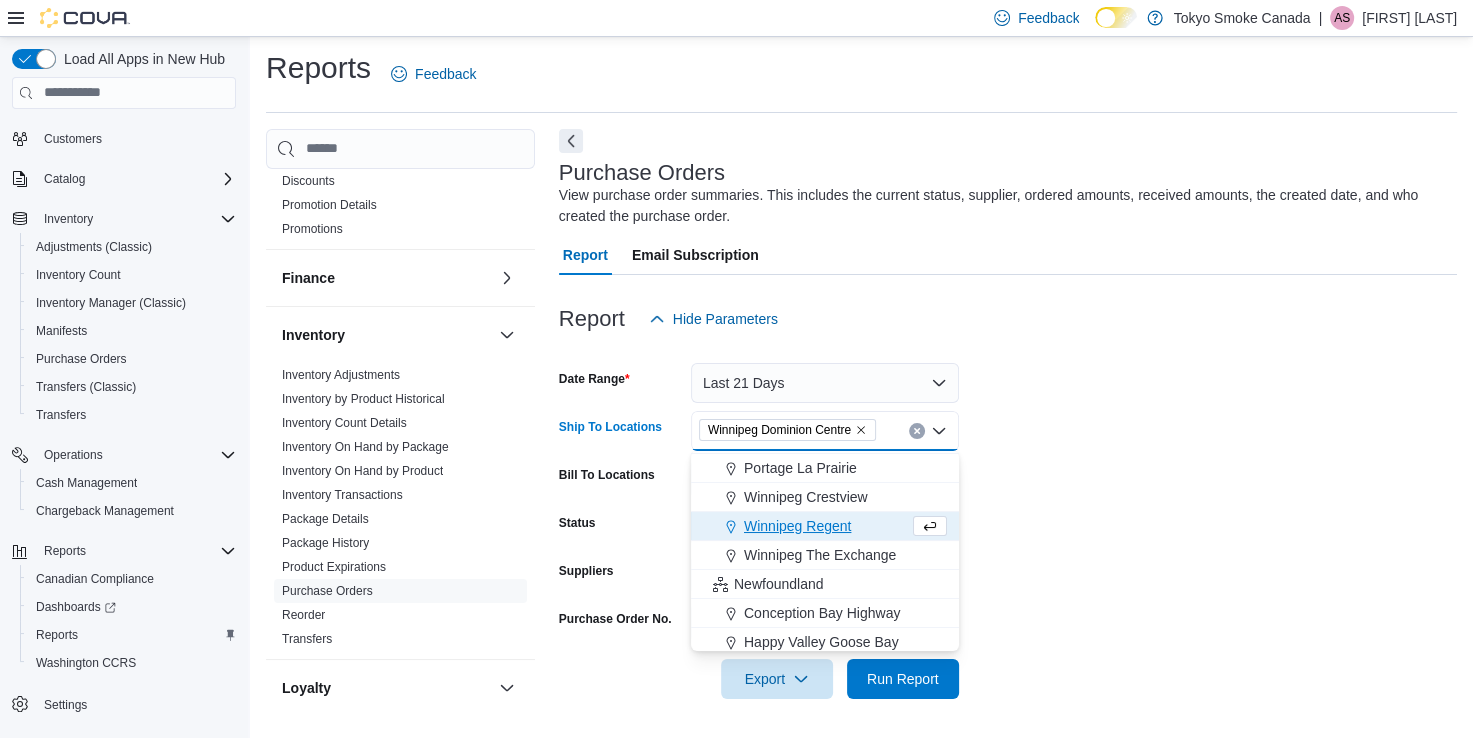 click on "Date Range Last 21 Days Ship To Locations Winnipeg Dominion Centre Combo box. Selected. Winnipeg Dominion Centre. Press Backspace to delete Winnipeg Dominion Centre. Combo box input. All Locations. Type some text or, to display a list of choices, press Down Arrow. To exit the list of choices, press Escape. Bill To Locations All Locations Status All Status Suppliers All Suppliers Purchase Order No. Export  Run Report" at bounding box center [1008, 519] 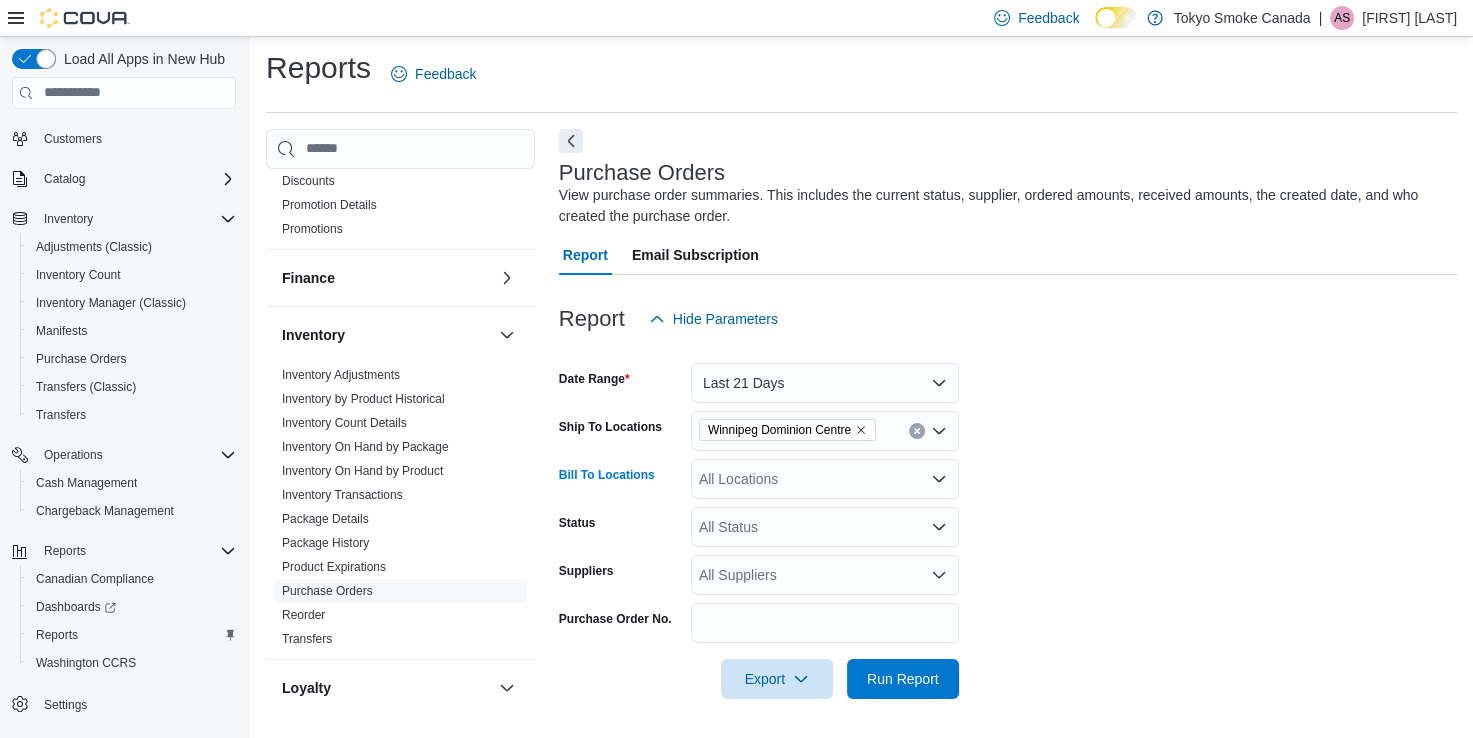 click on "All Locations" at bounding box center [825, 479] 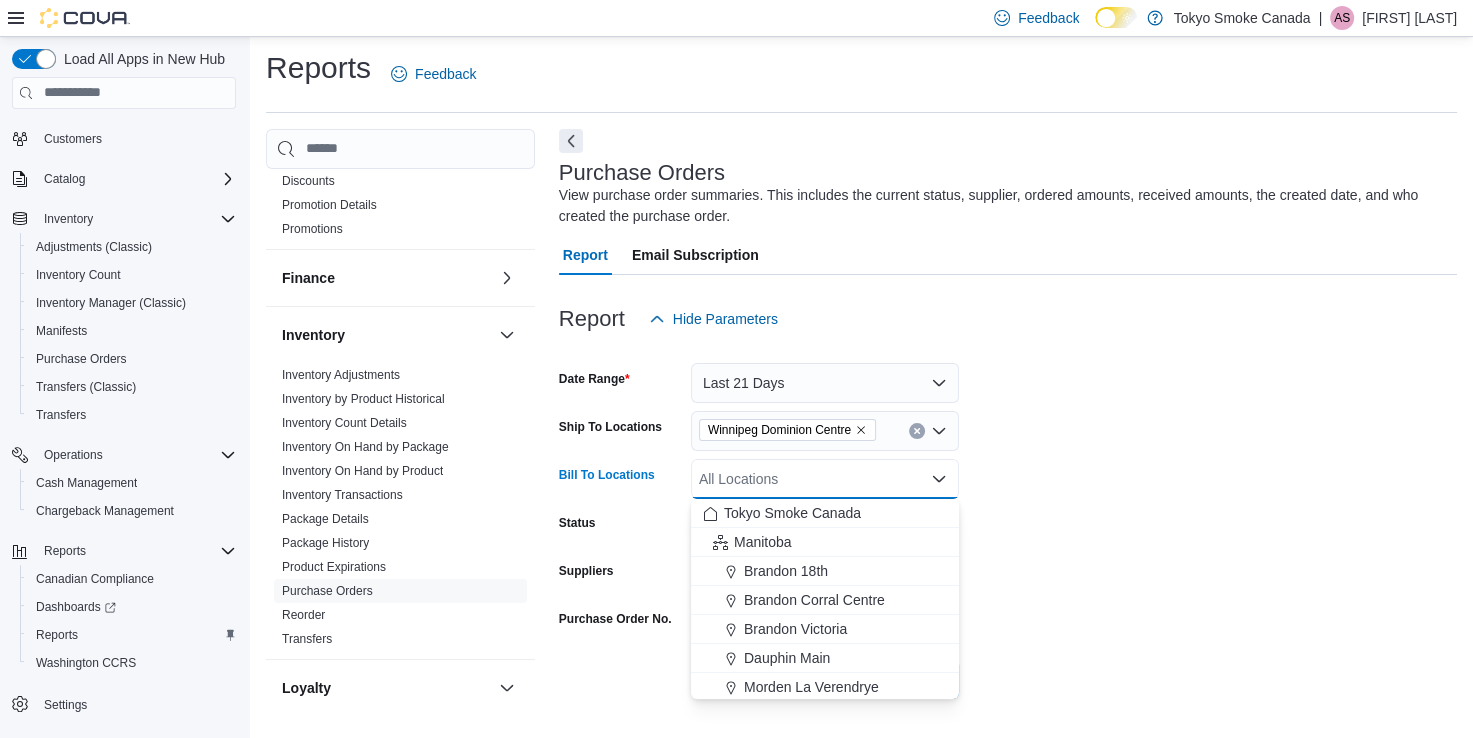 click on "Date Range Last 21 Days Ship To Locations Winnipeg Dominion Centre Bill To Locations All Locations Combo box. Selected. Combo box input. All Locations. Type some text or, to display a list of choices, press Down Arrow. To exit the list of choices, press Escape. Status All Status Suppliers All Suppliers Purchase Order No. Export  Run Report" at bounding box center [1008, 519] 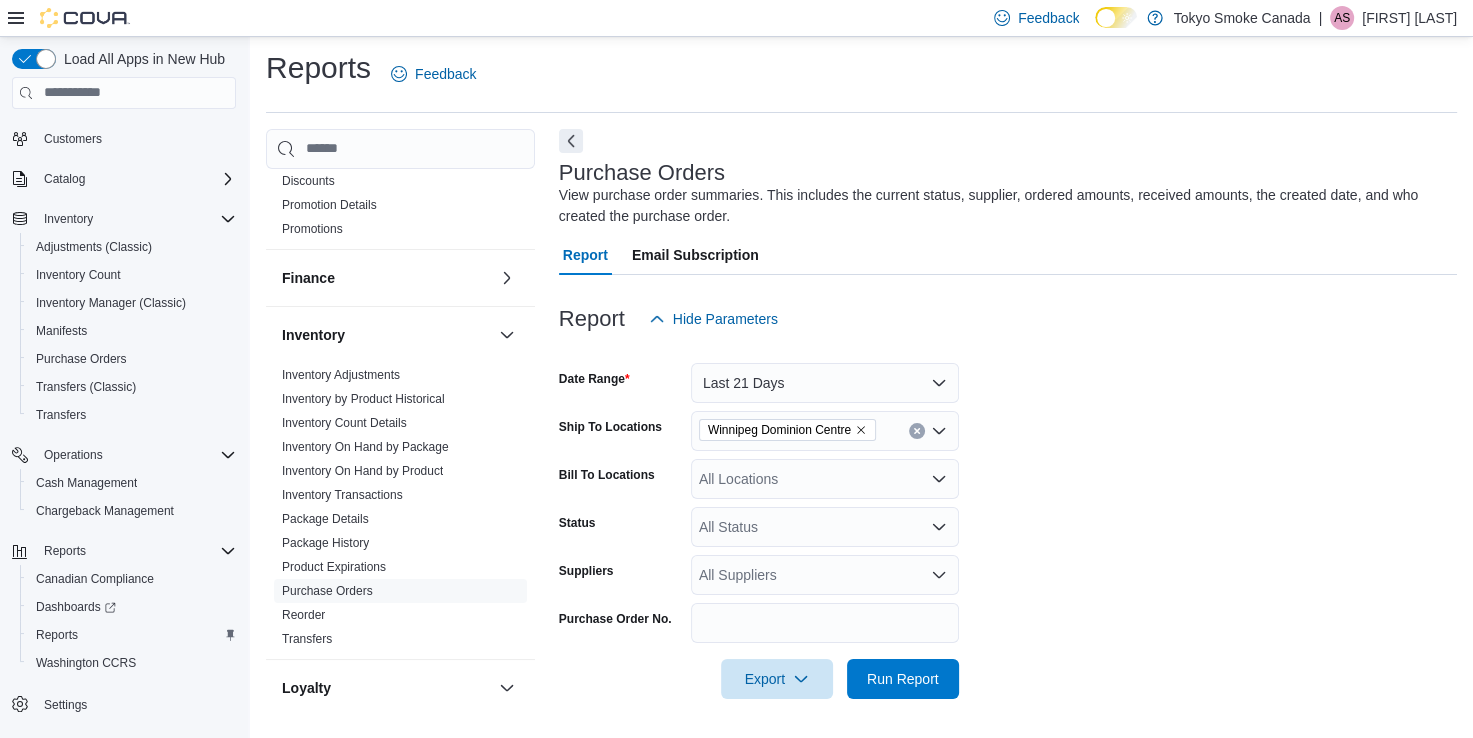click on "All Status" at bounding box center (825, 527) 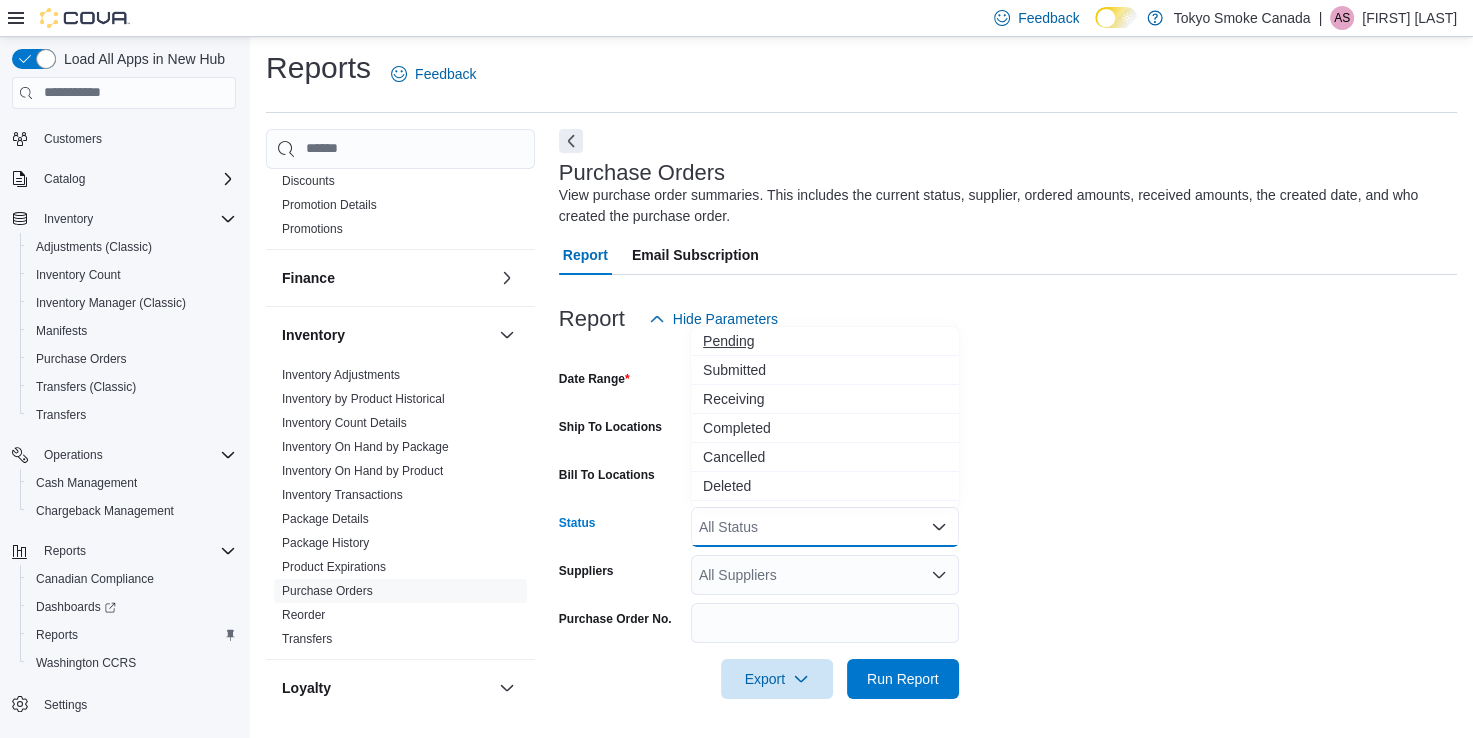 click on "Pending" at bounding box center (825, 341) 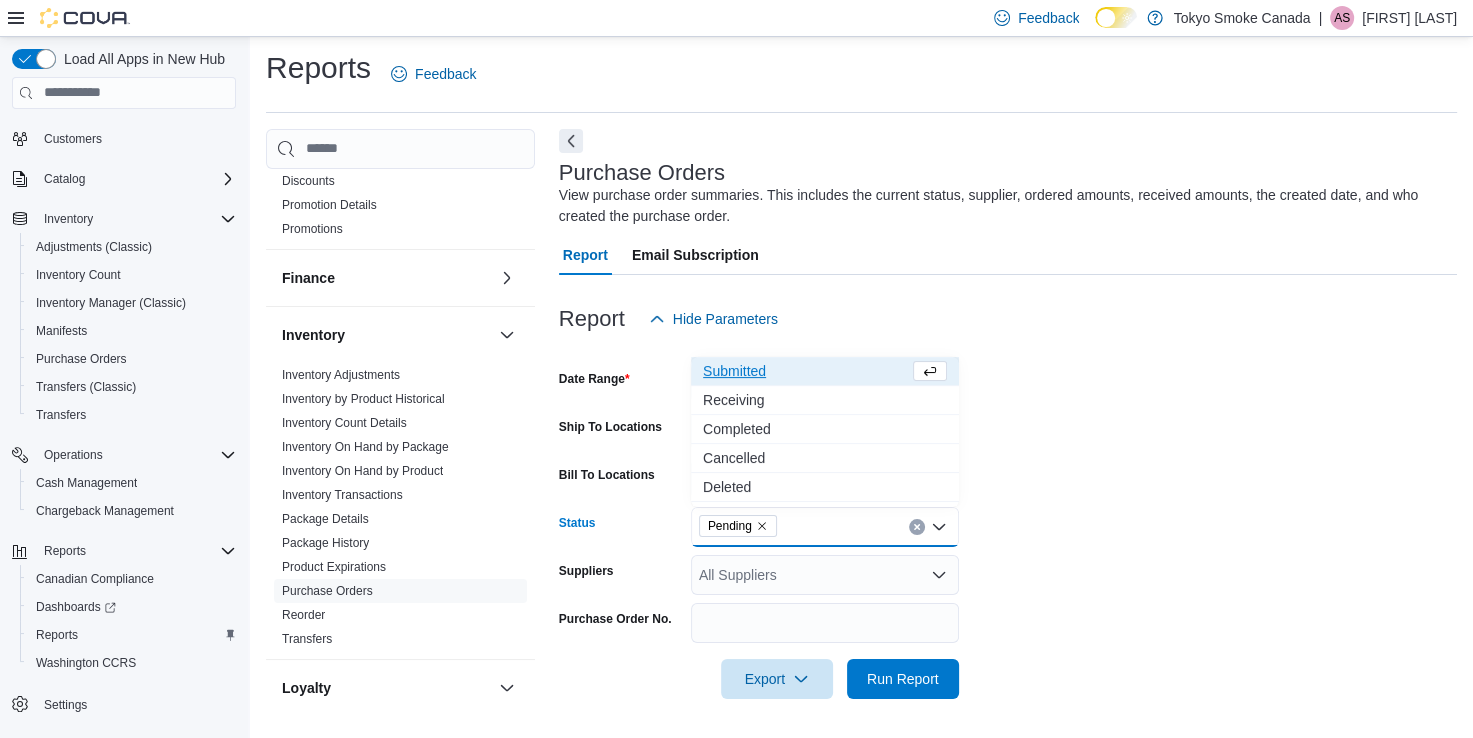 click on "Submitted" at bounding box center [806, 371] 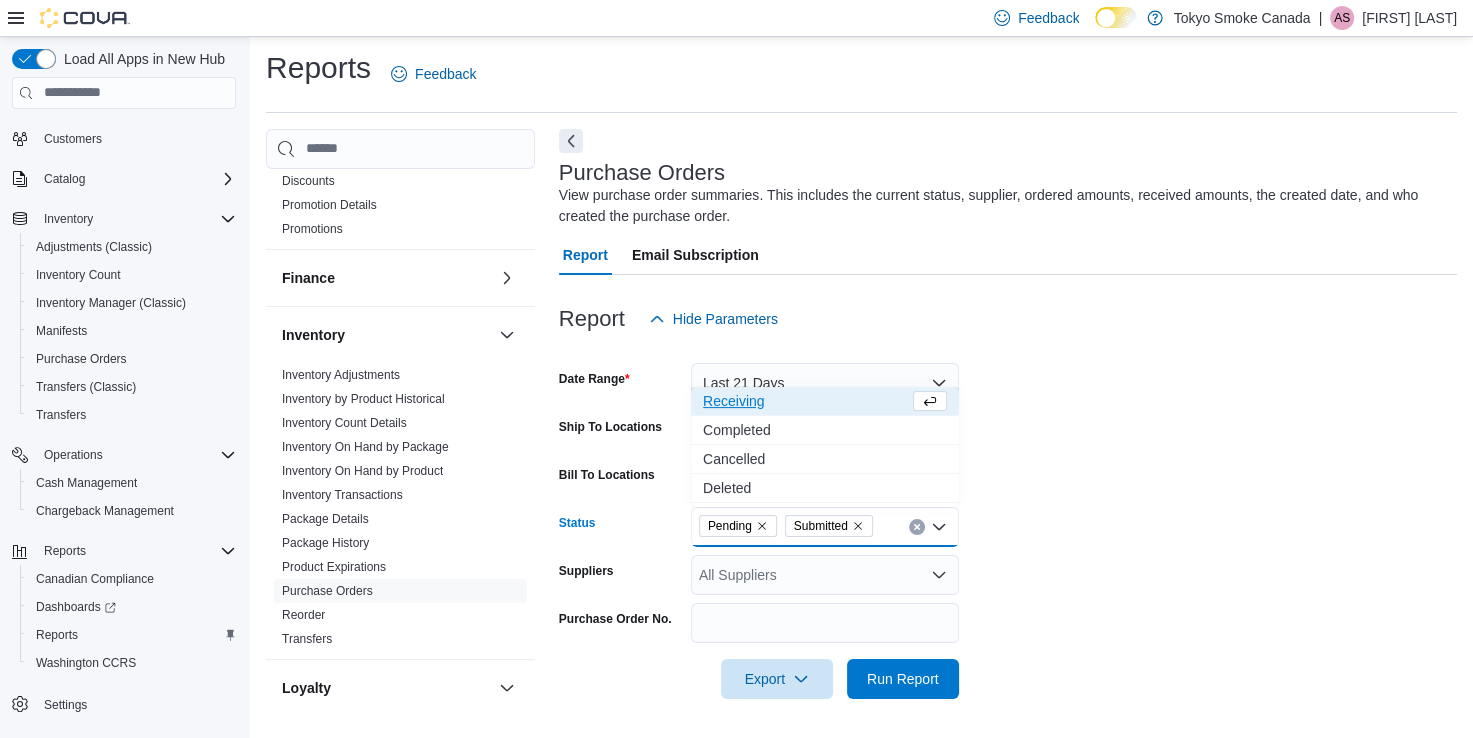click on "Receiving" at bounding box center [806, 401] 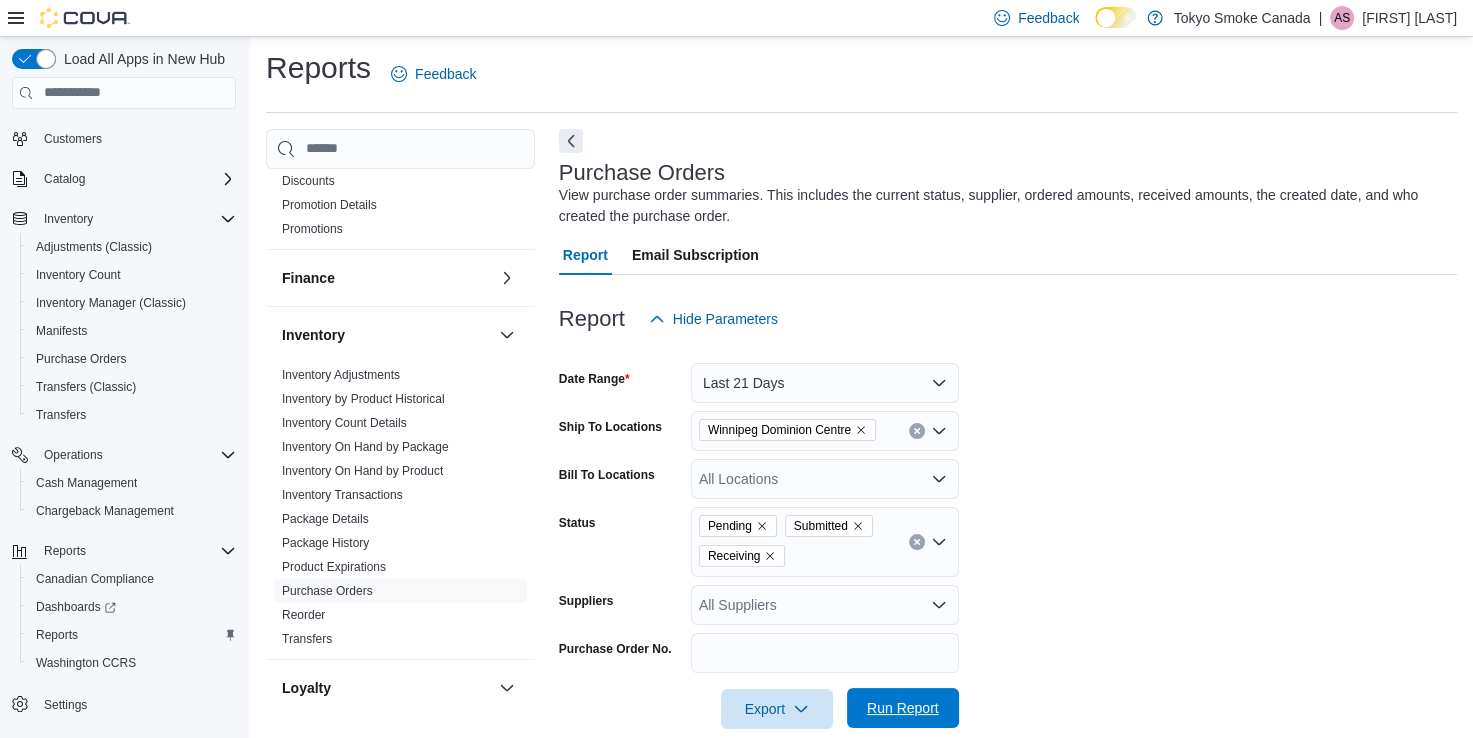 click on "Run Report" at bounding box center (903, 708) 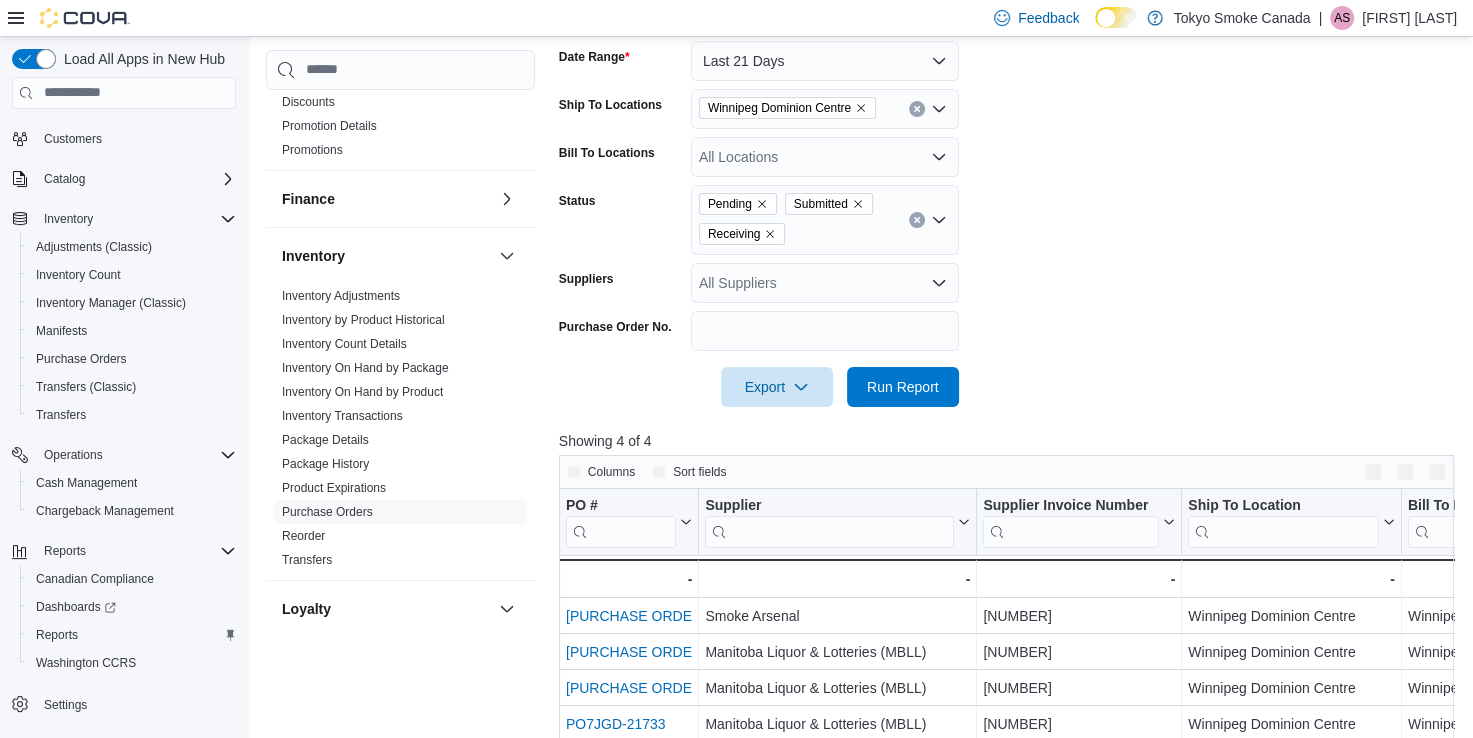 scroll, scrollTop: 505, scrollLeft: 0, axis: vertical 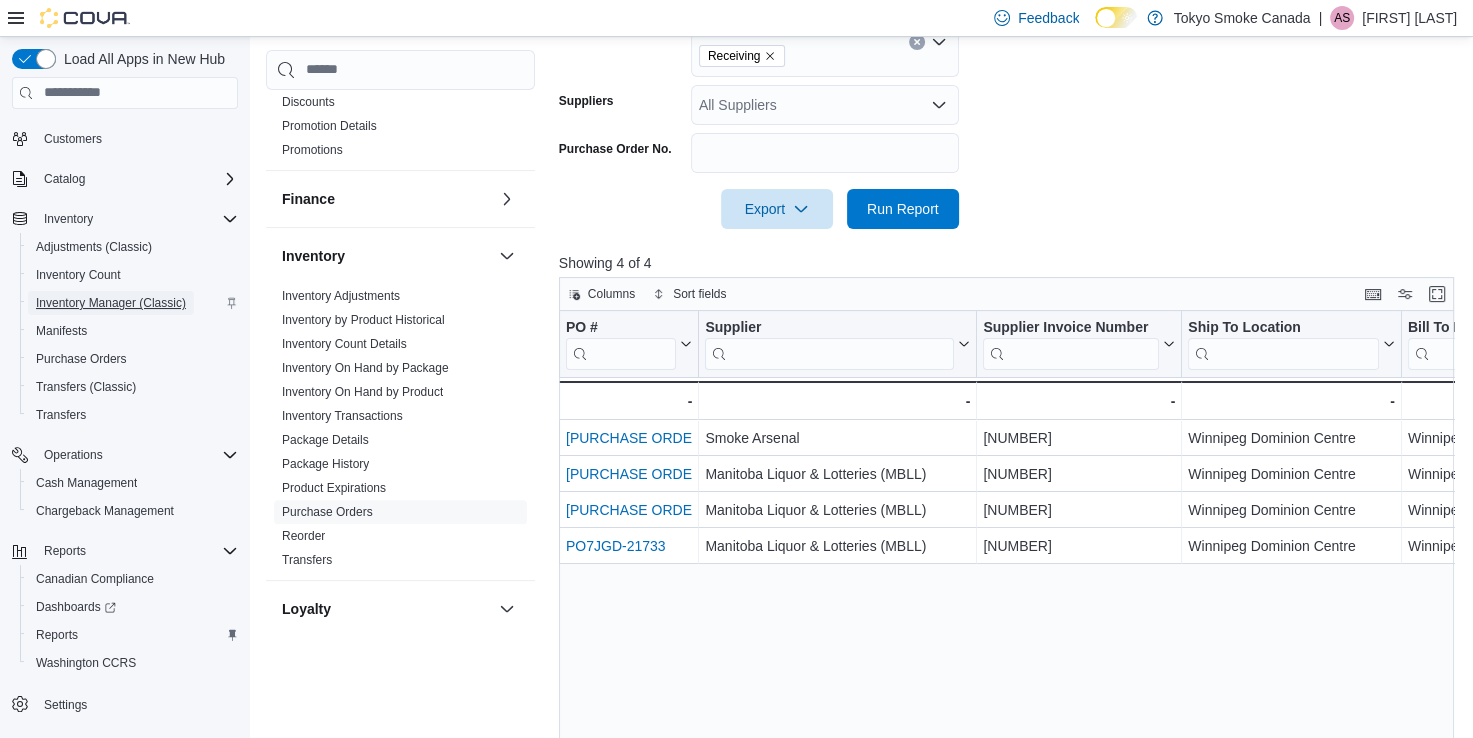 click on "Inventory Manager (Classic)" at bounding box center (111, 303) 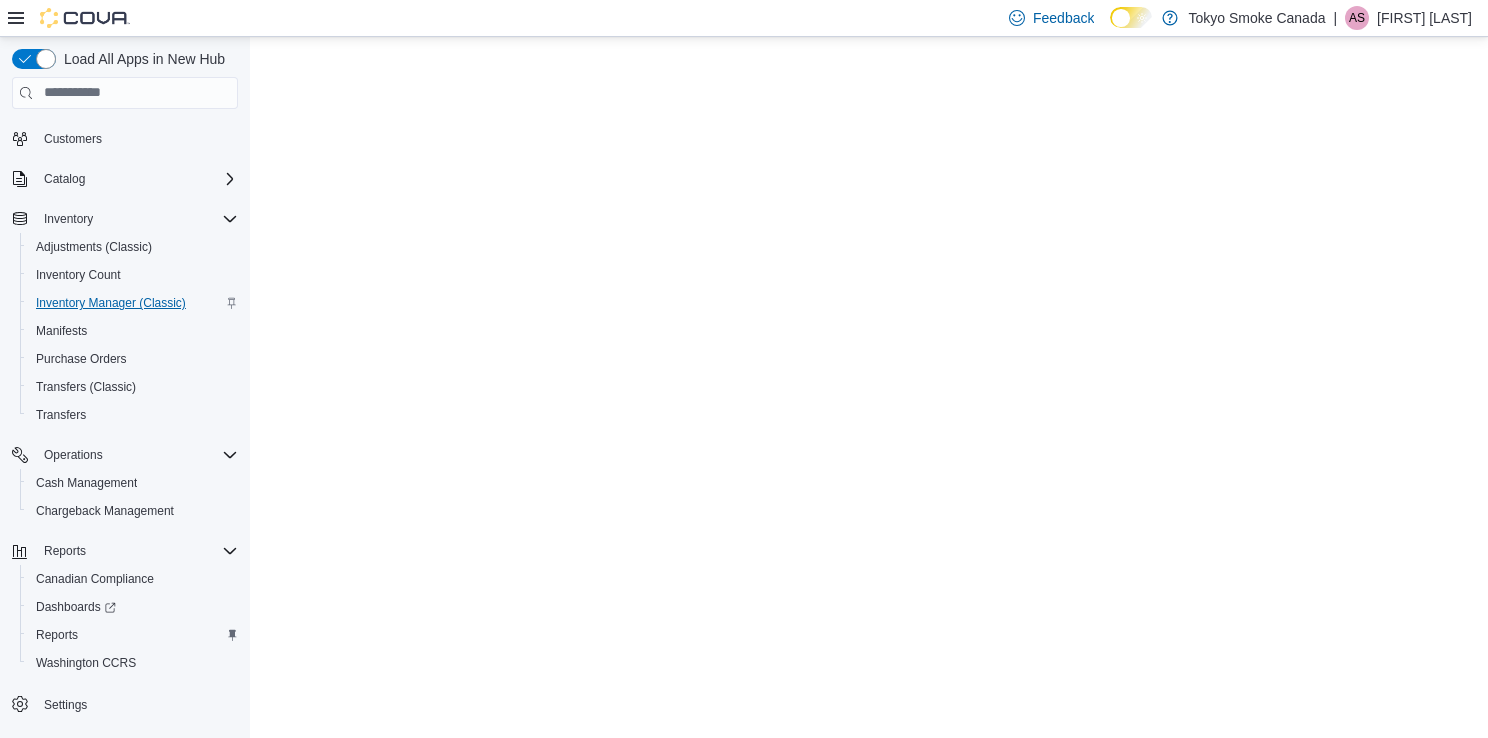 scroll, scrollTop: 0, scrollLeft: 0, axis: both 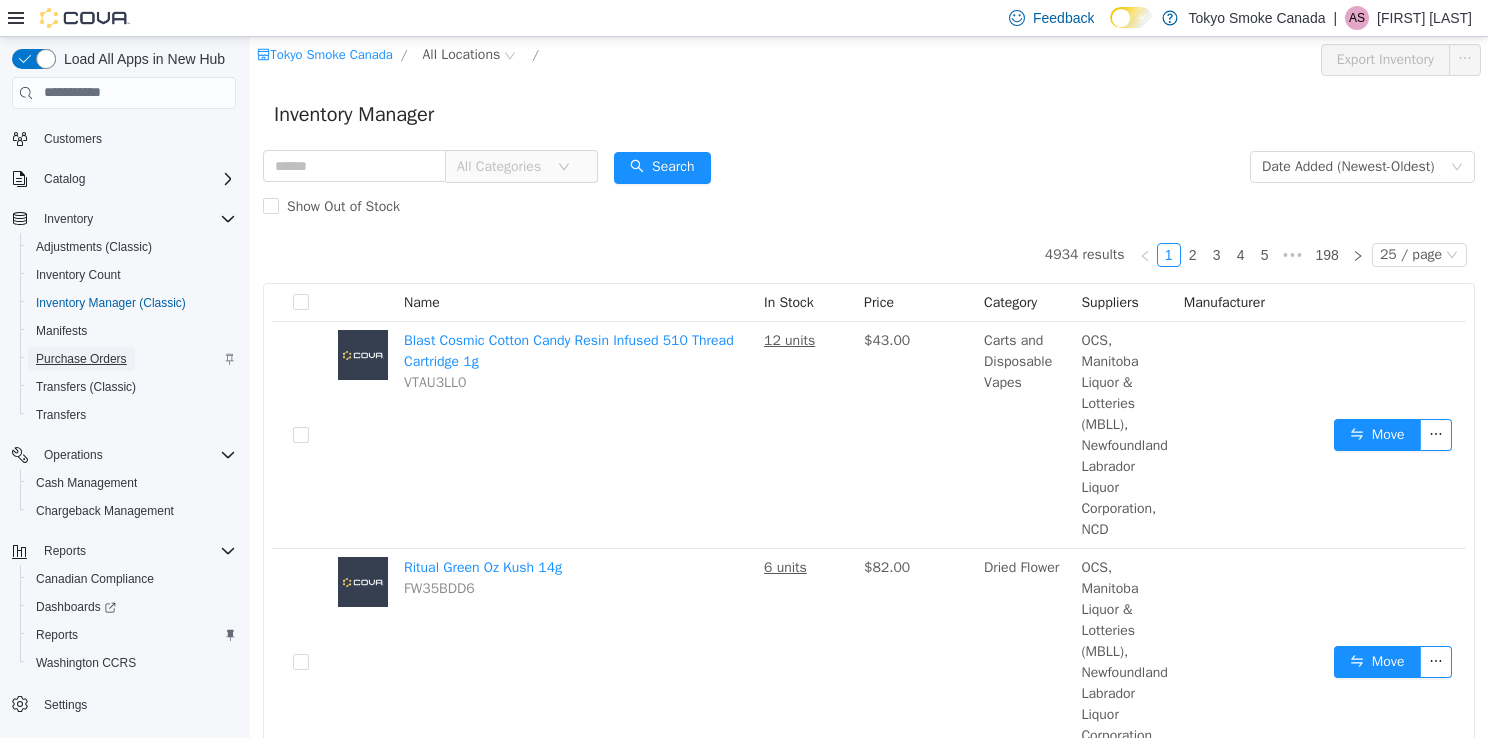 click on "Purchase Orders" at bounding box center [81, 359] 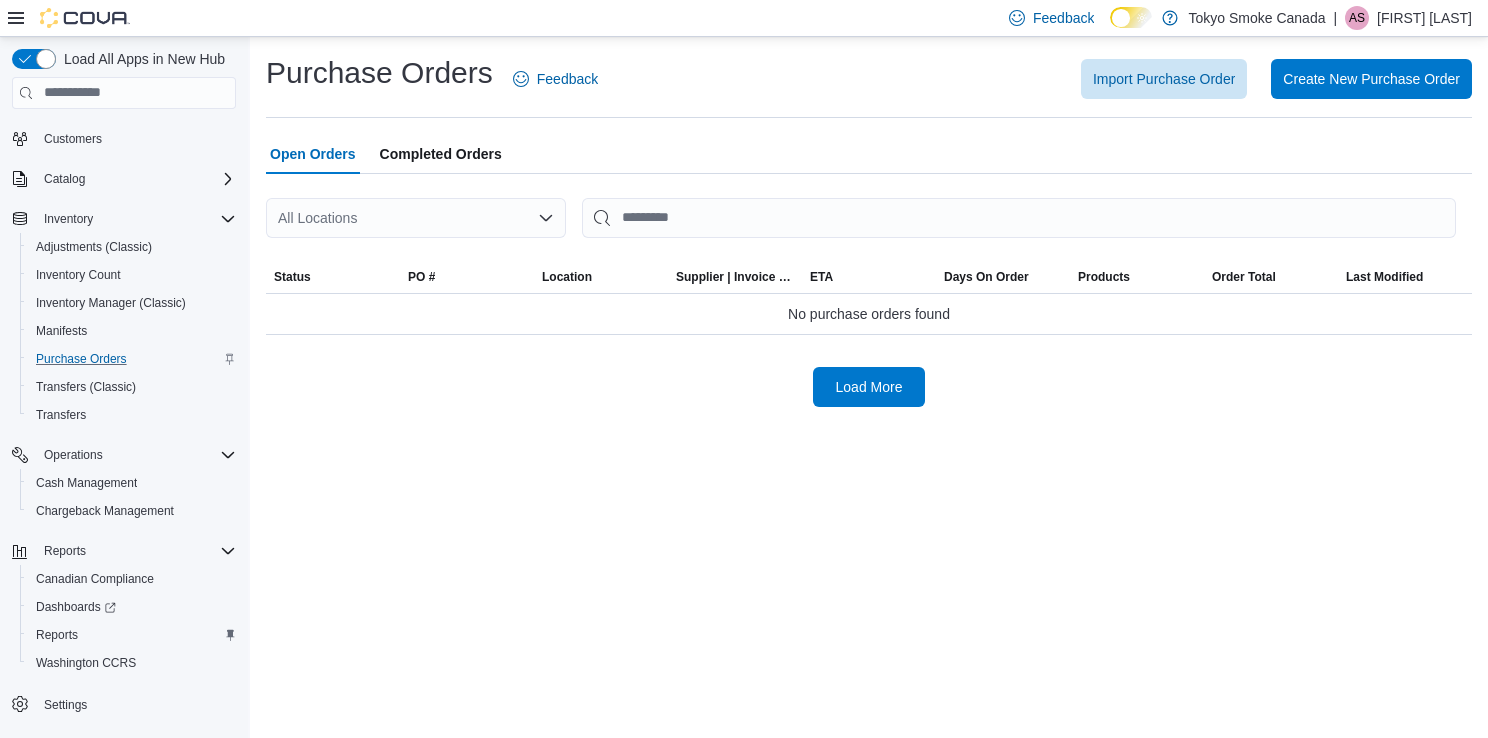 click on "All Locations" at bounding box center (416, 218) 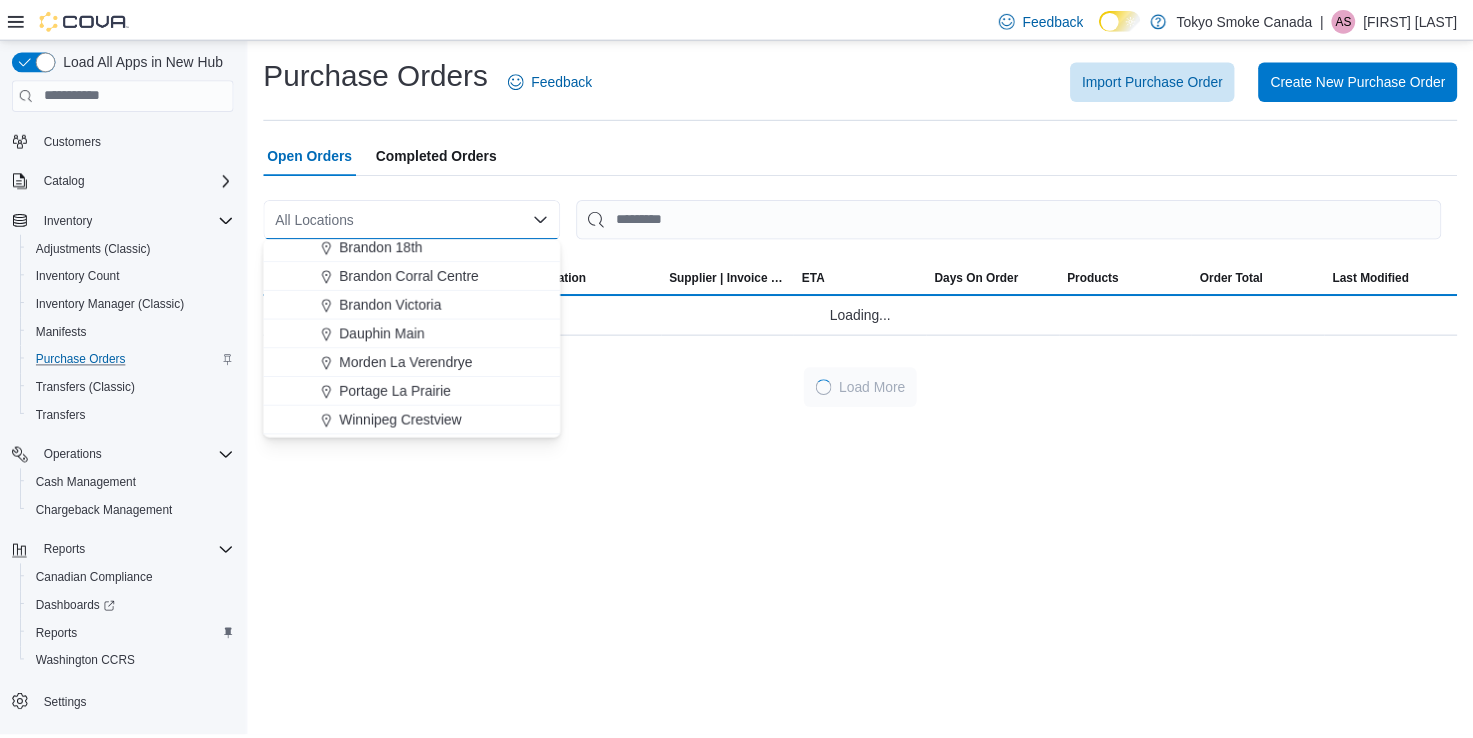 scroll, scrollTop: 200, scrollLeft: 0, axis: vertical 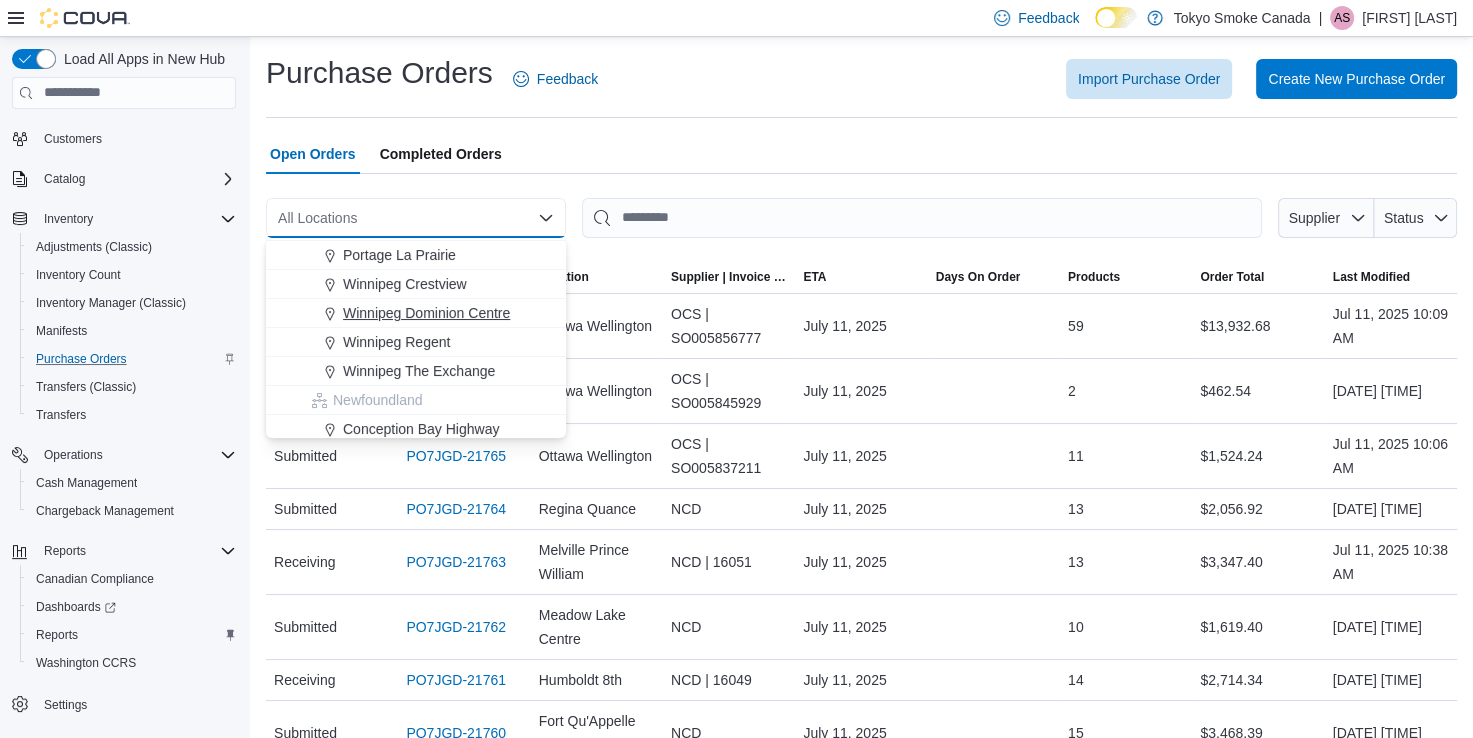click on "Winnipeg Dominion Centre" at bounding box center [426, 313] 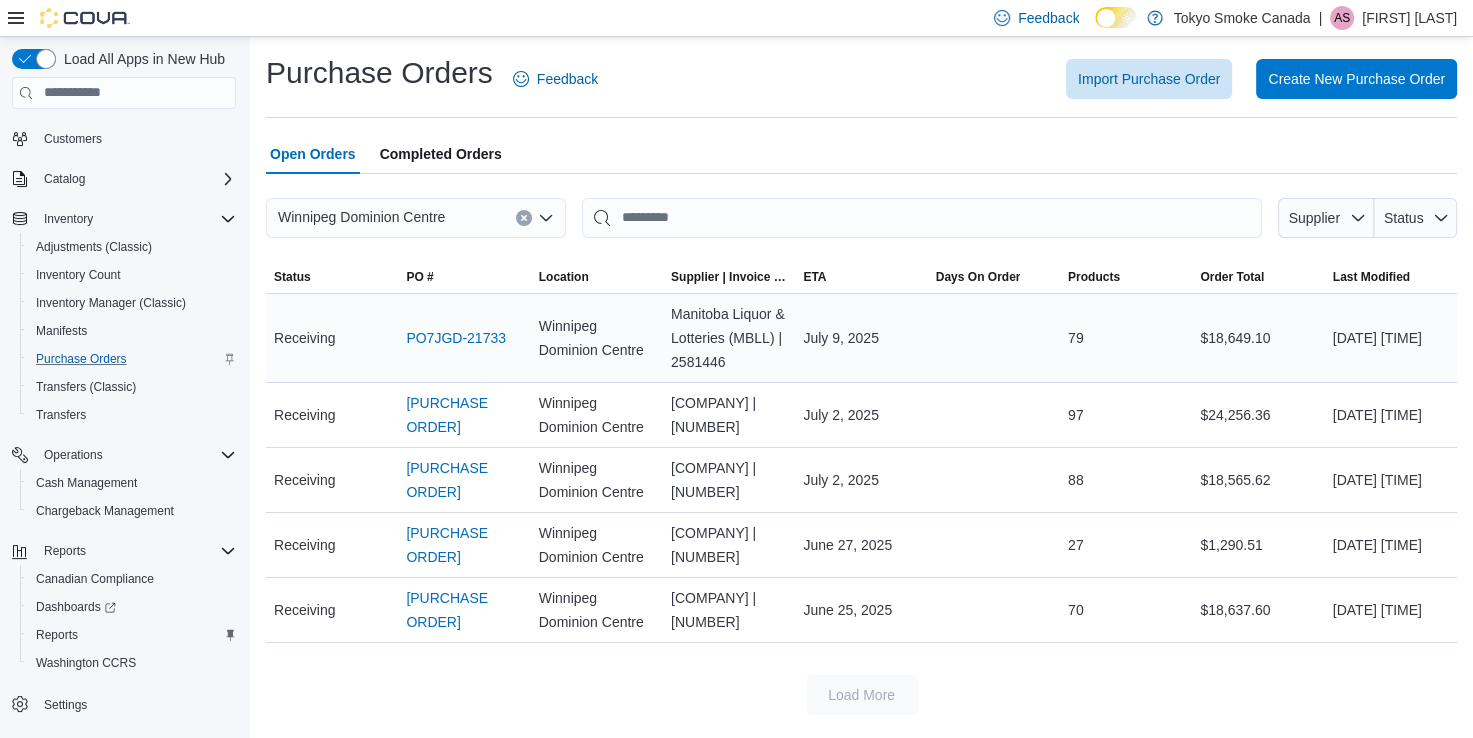 scroll, scrollTop: 63, scrollLeft: 0, axis: vertical 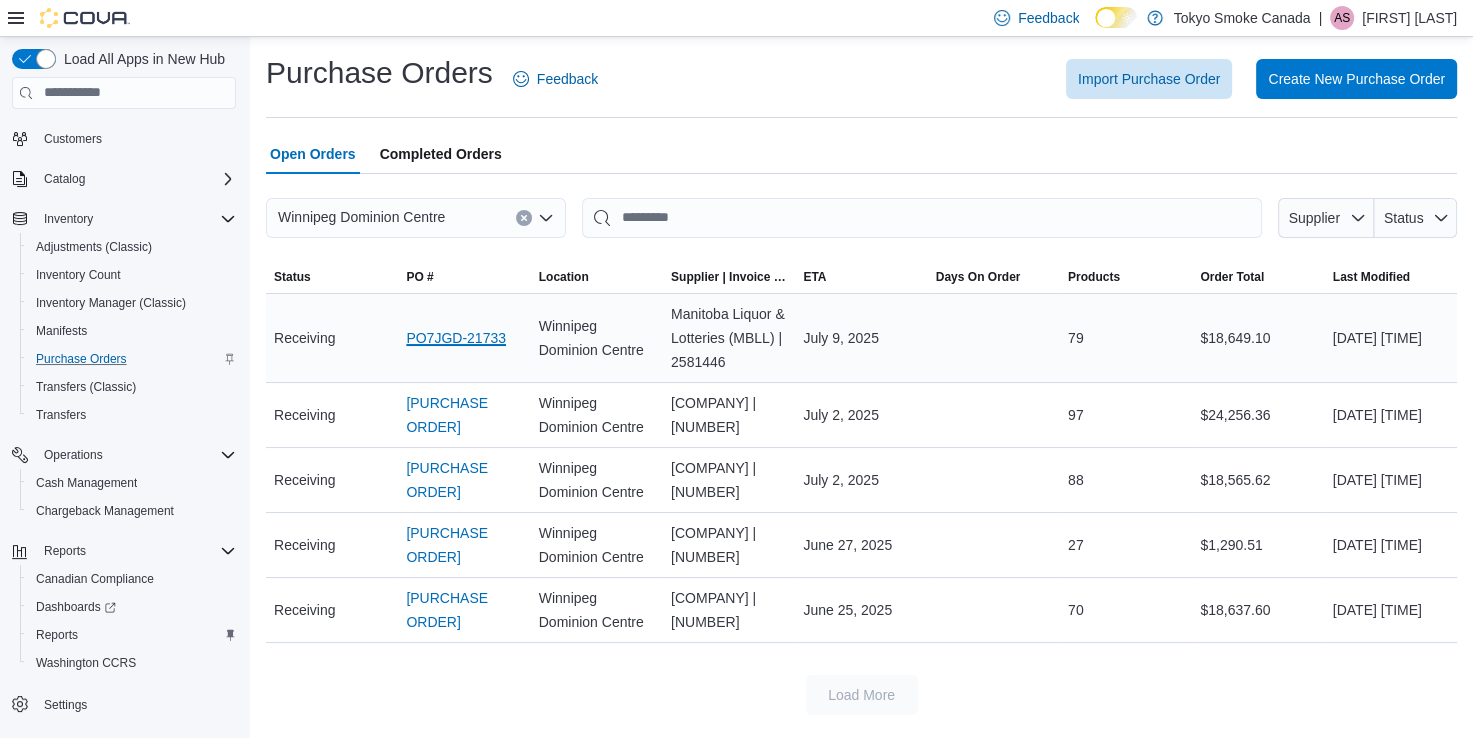 click on "PO7JGD-21733" at bounding box center (456, 338) 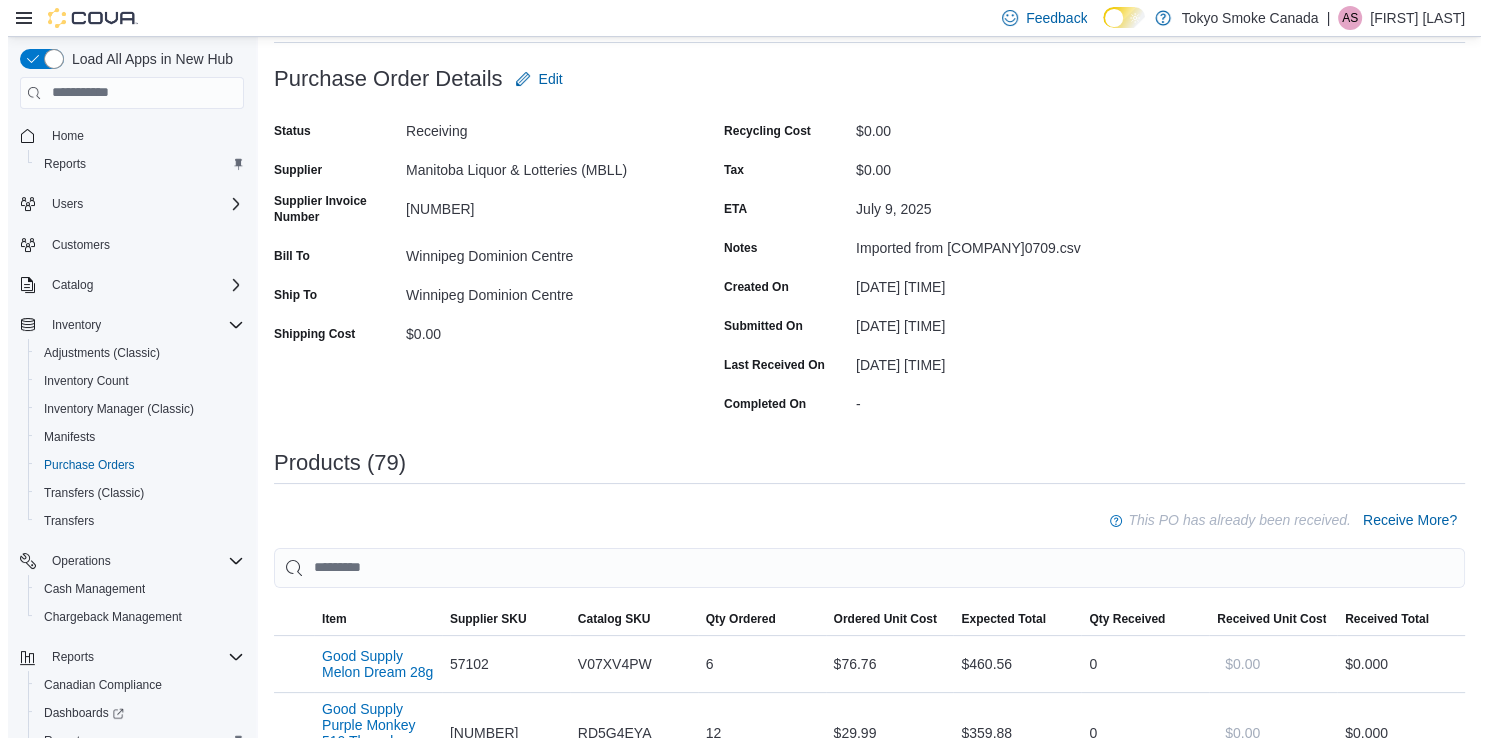 scroll, scrollTop: 0, scrollLeft: 0, axis: both 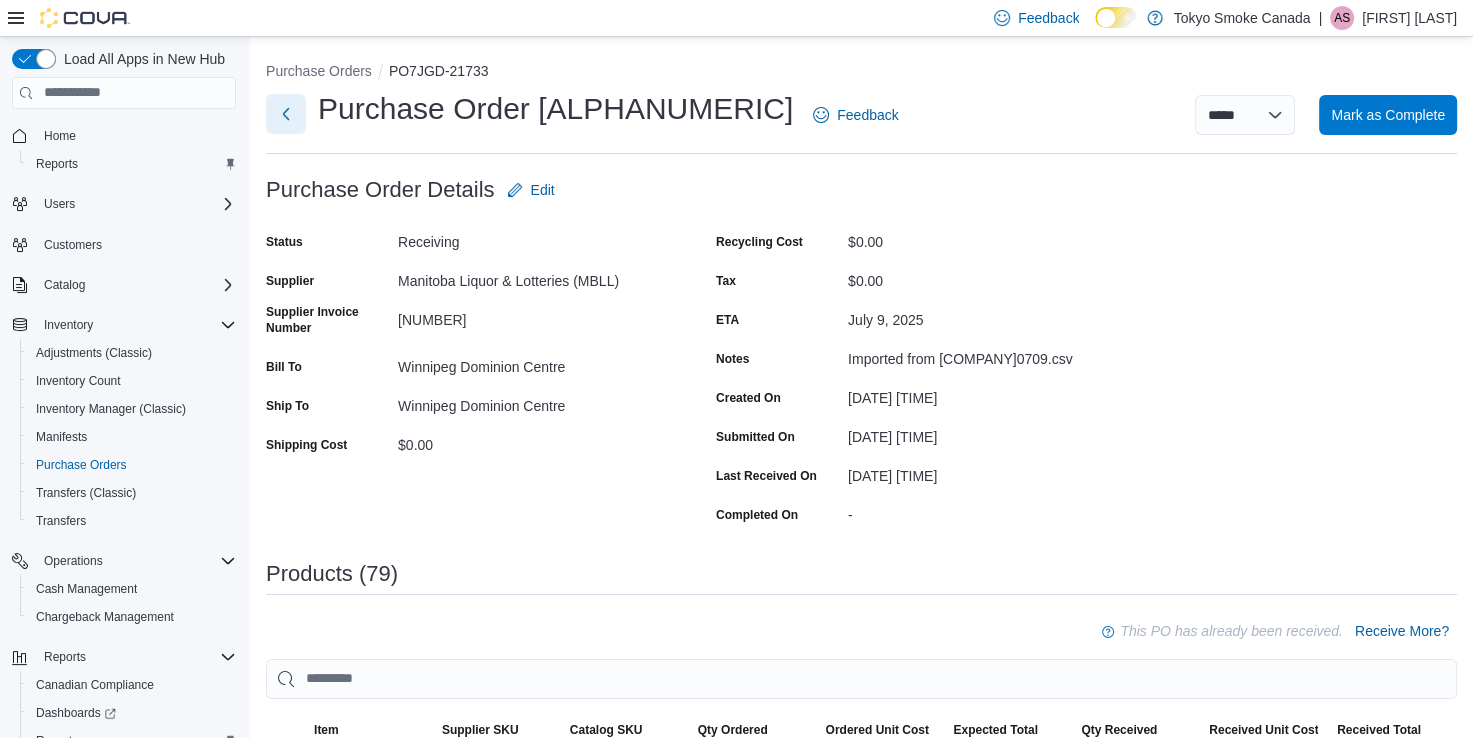 click at bounding box center [286, 114] 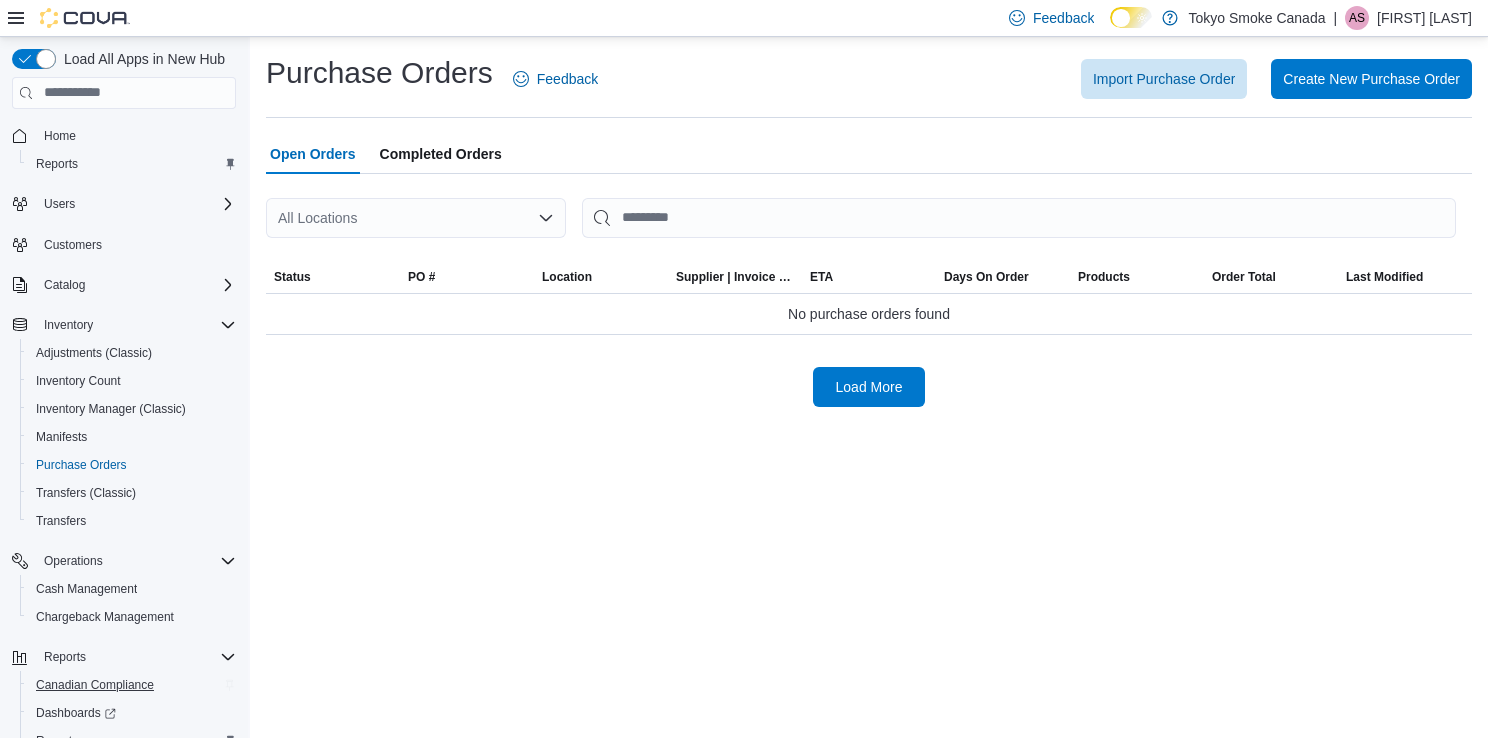 scroll, scrollTop: 100, scrollLeft: 0, axis: vertical 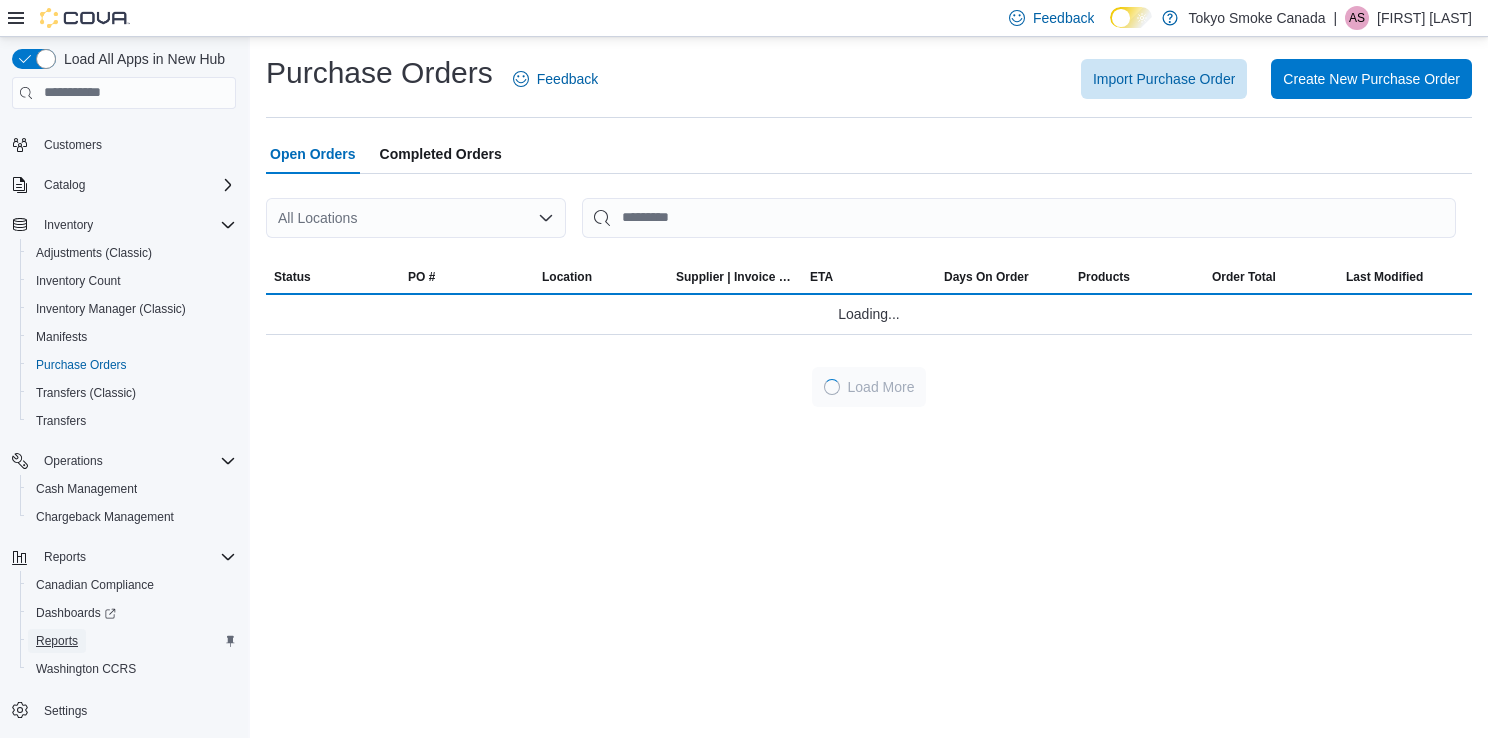 click on "Reports" at bounding box center (57, 641) 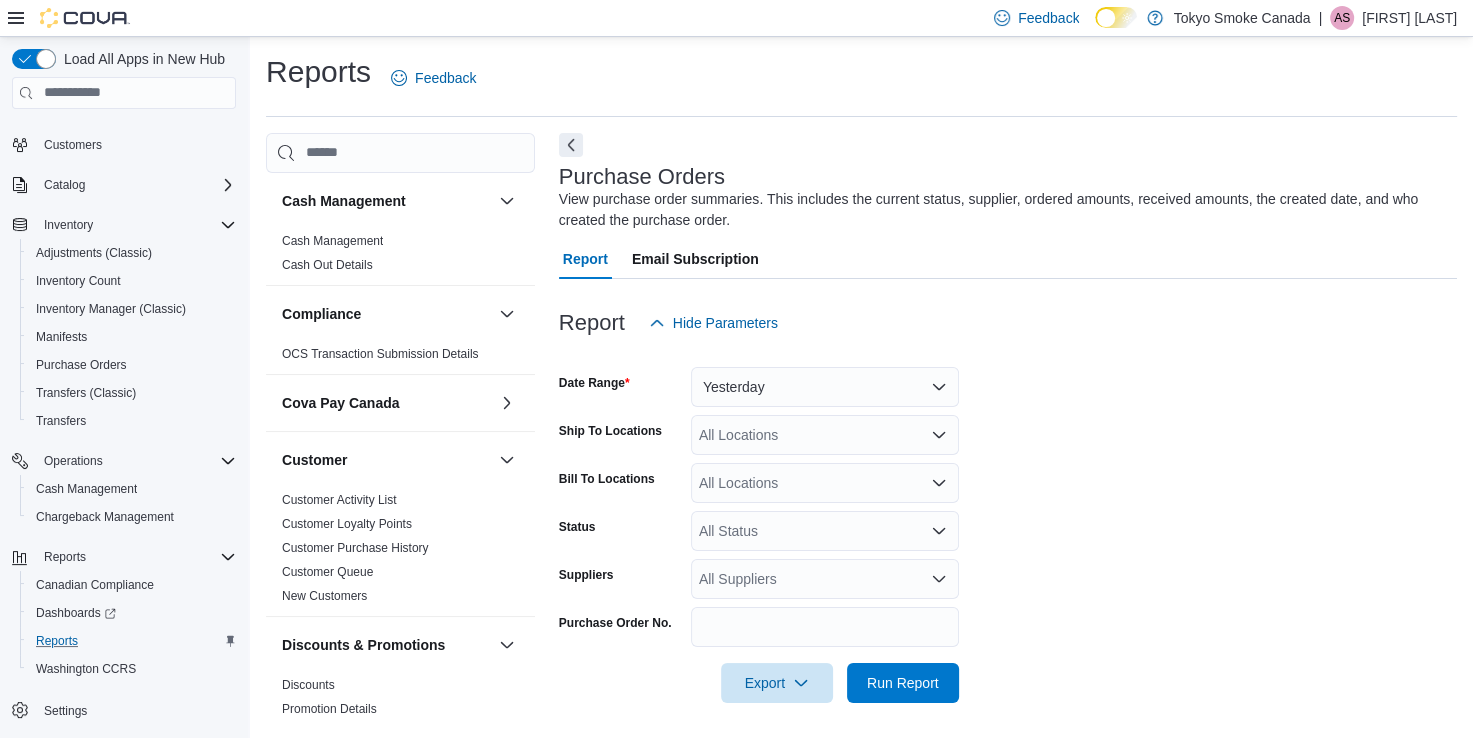 scroll, scrollTop: 5, scrollLeft: 0, axis: vertical 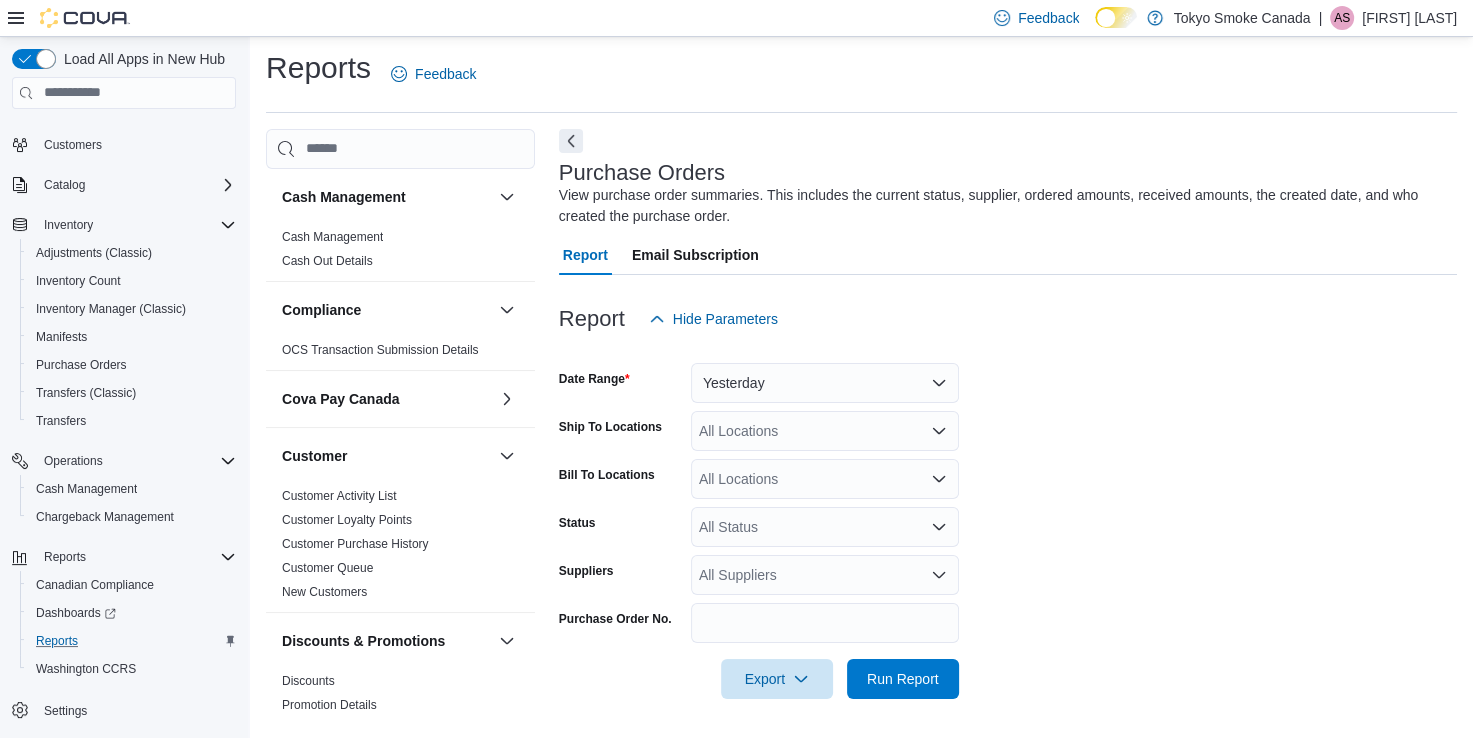 click on "Date Range Yesterday Ship To Locations All Locations Bill To Locations All Locations Status All Status Suppliers All Suppliers Purchase Order No. Export  Run Report" at bounding box center [1008, 519] 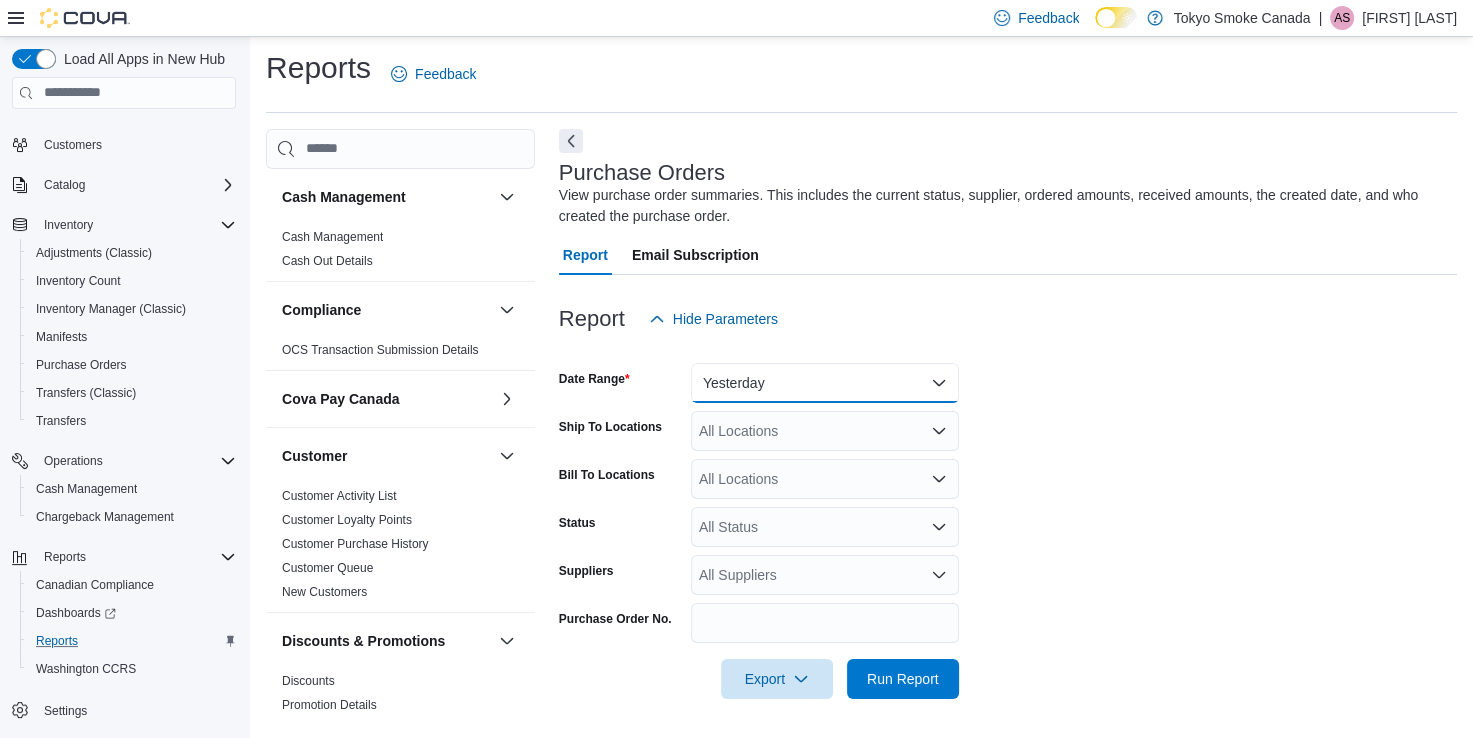 click on "Yesterday" at bounding box center [825, 383] 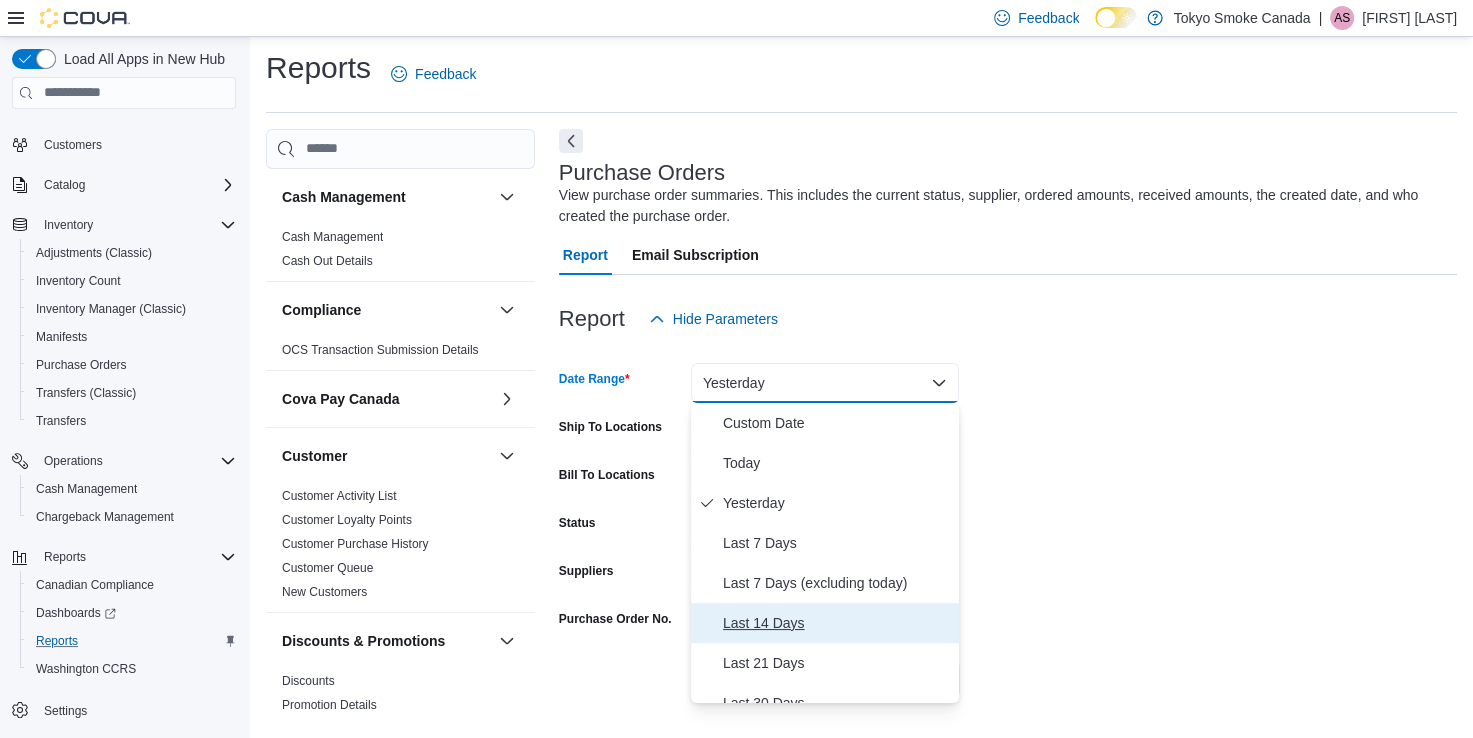 click on "Last 14 Days" at bounding box center [837, 623] 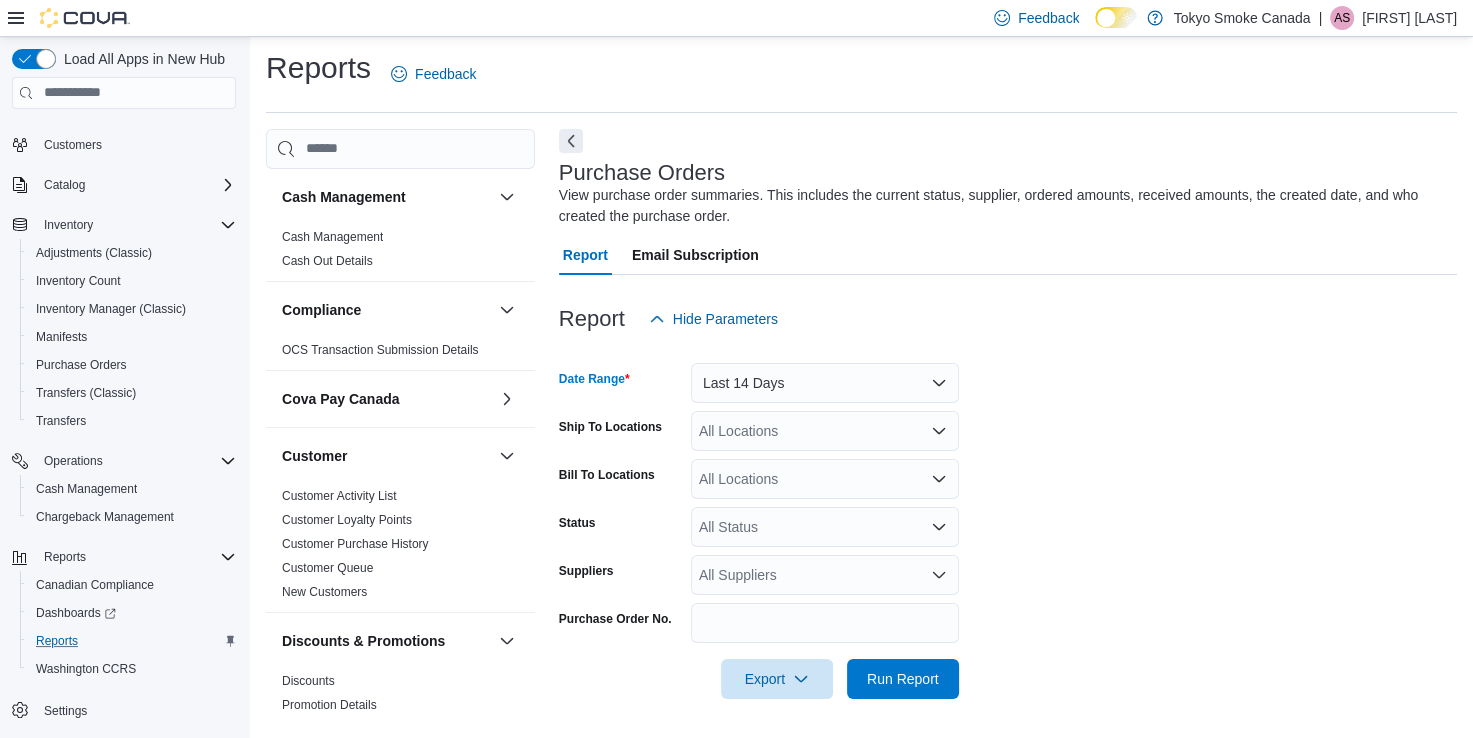 click on "All Locations" at bounding box center [825, 431] 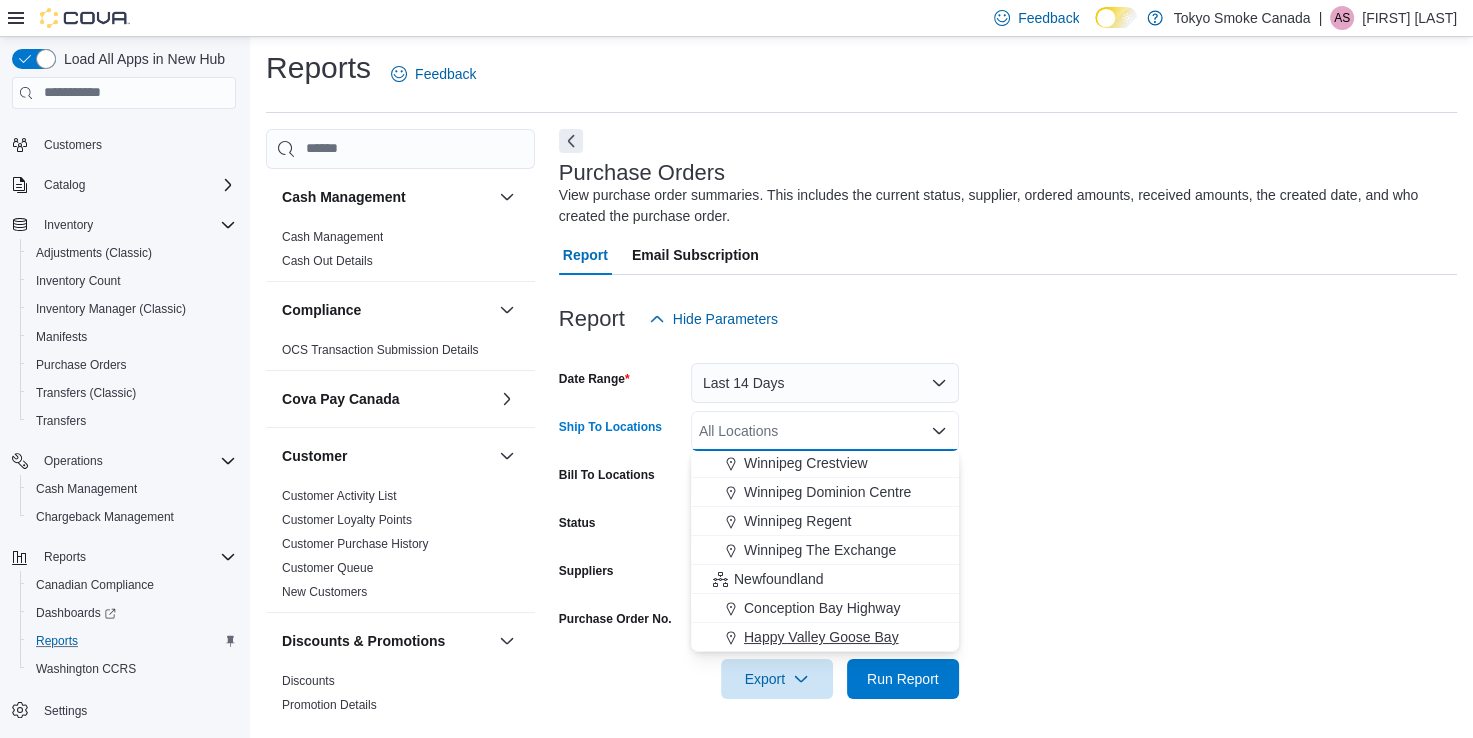 scroll, scrollTop: 200, scrollLeft: 0, axis: vertical 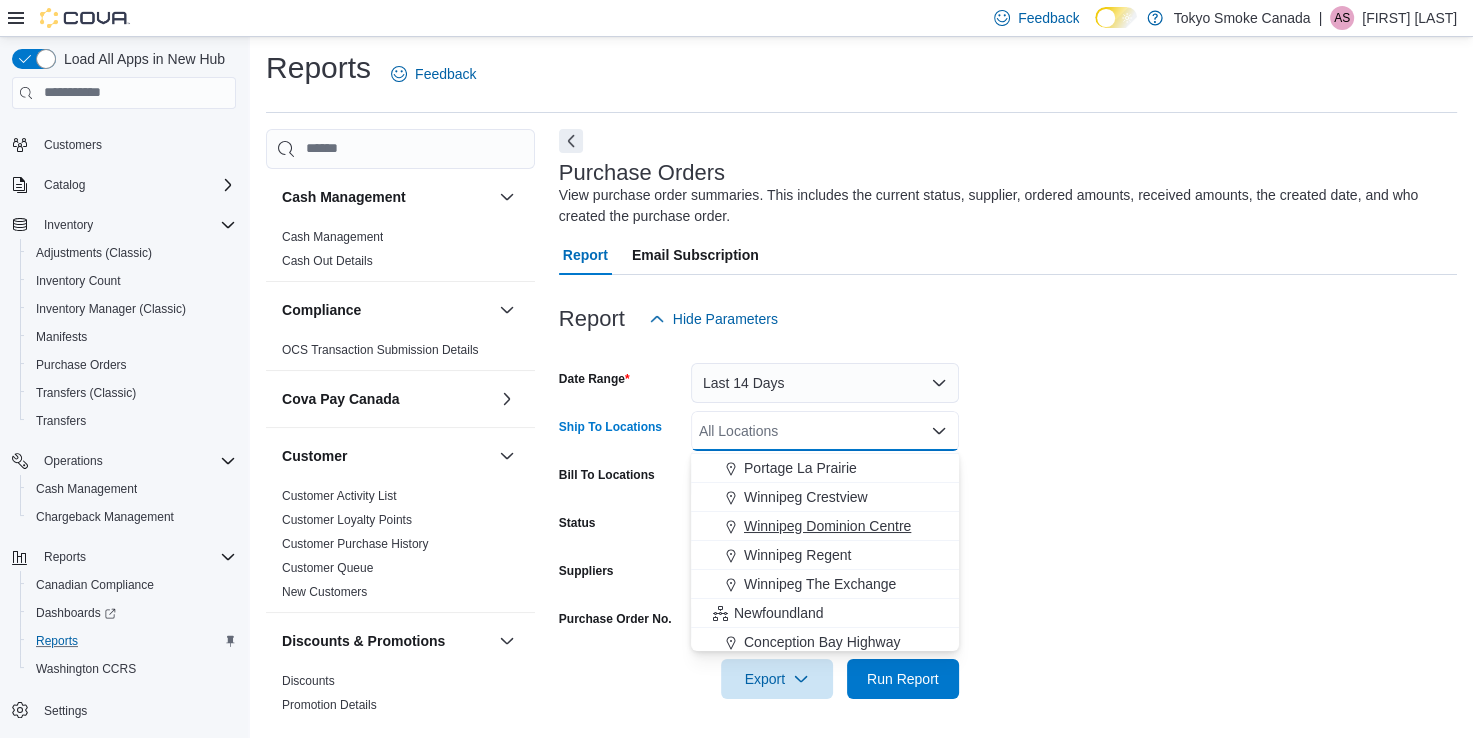 click on "Winnipeg Dominion Centre" at bounding box center [827, 526] 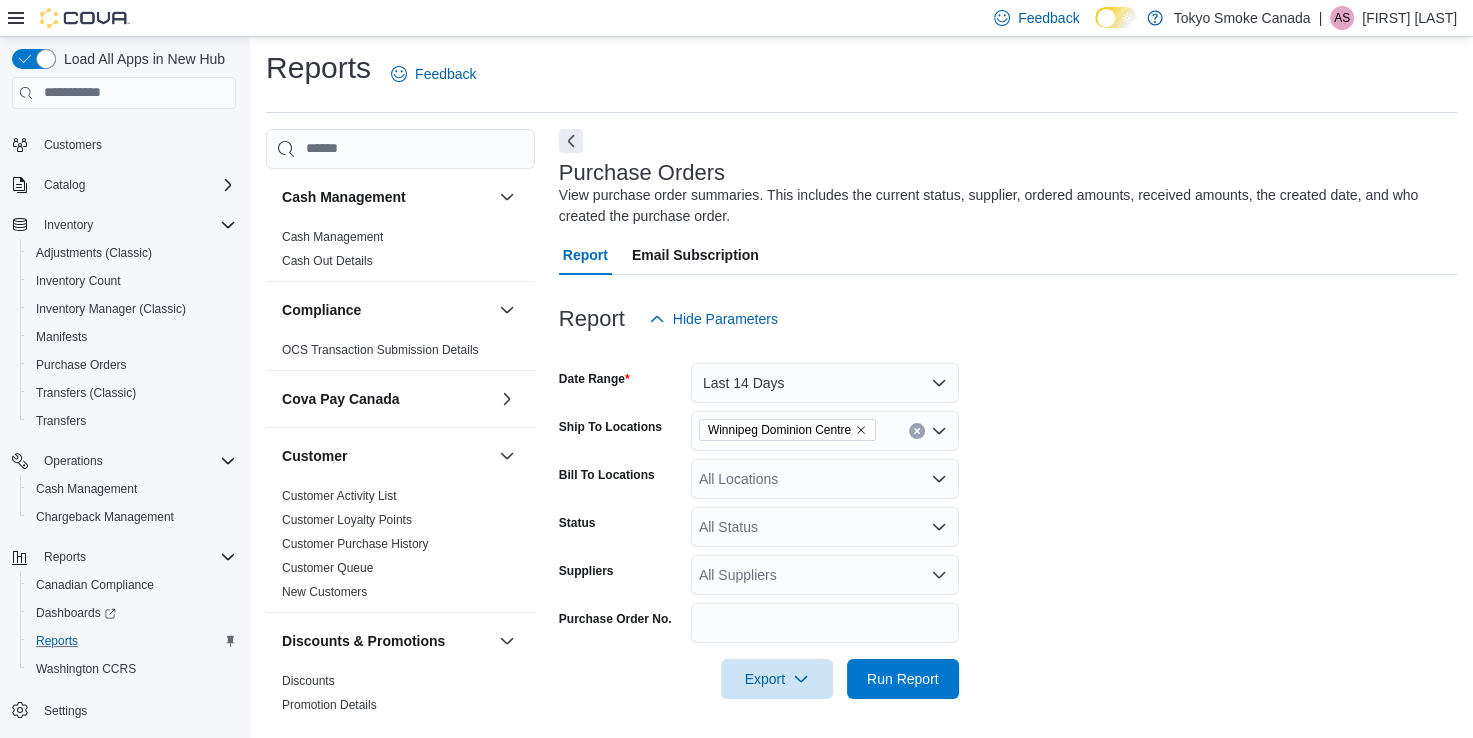 drag, startPoint x: 1171, startPoint y: 524, endPoint x: 992, endPoint y: 517, distance: 179.13683 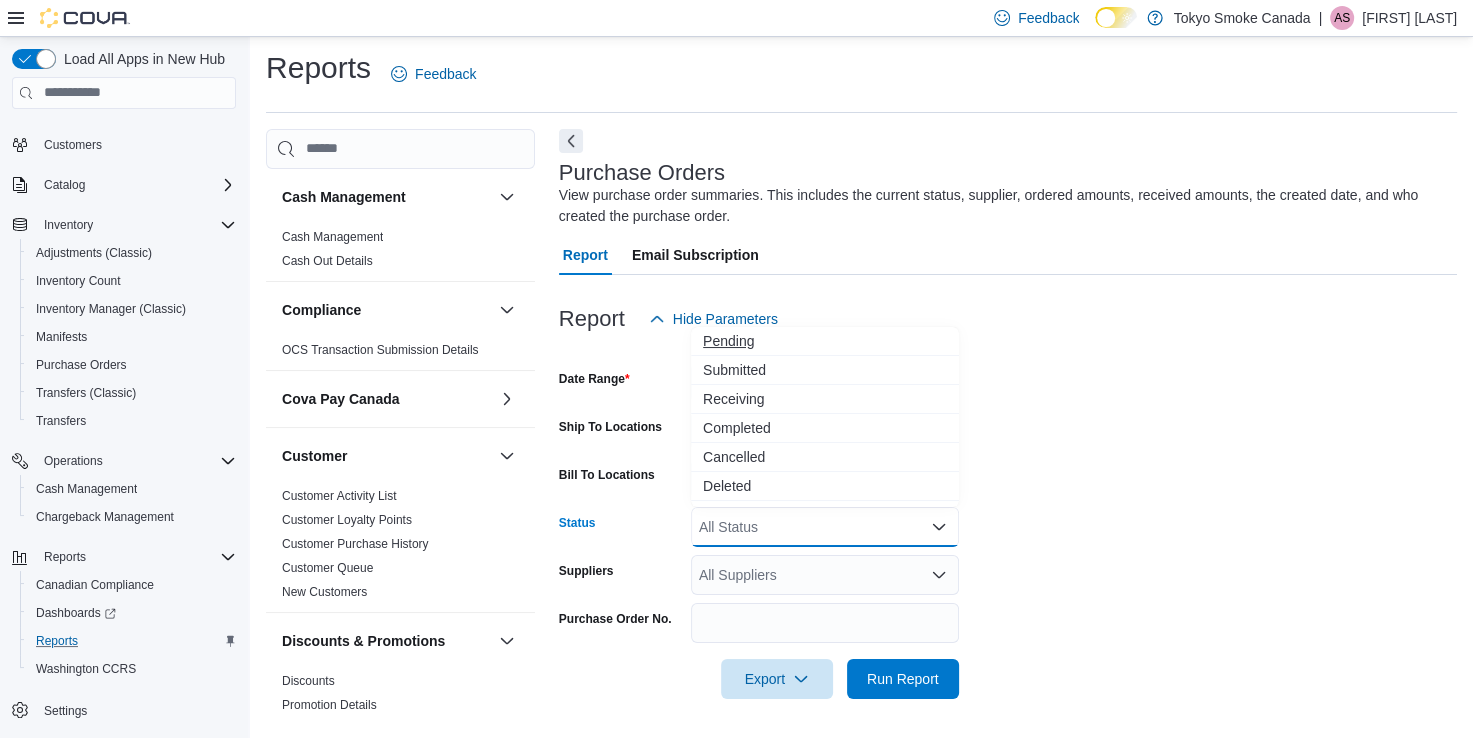 click on "Pending" at bounding box center [825, 341] 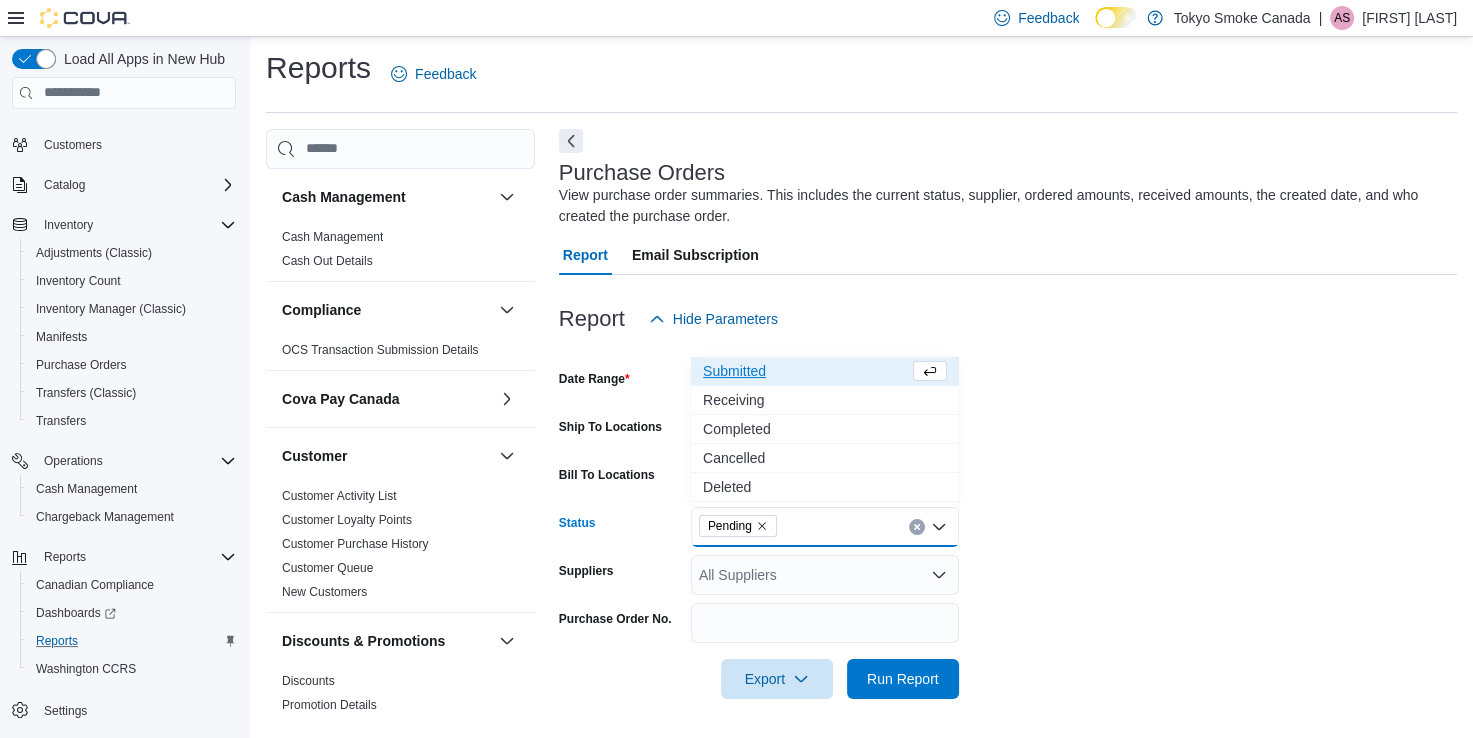 click on "Submitted" at bounding box center [806, 371] 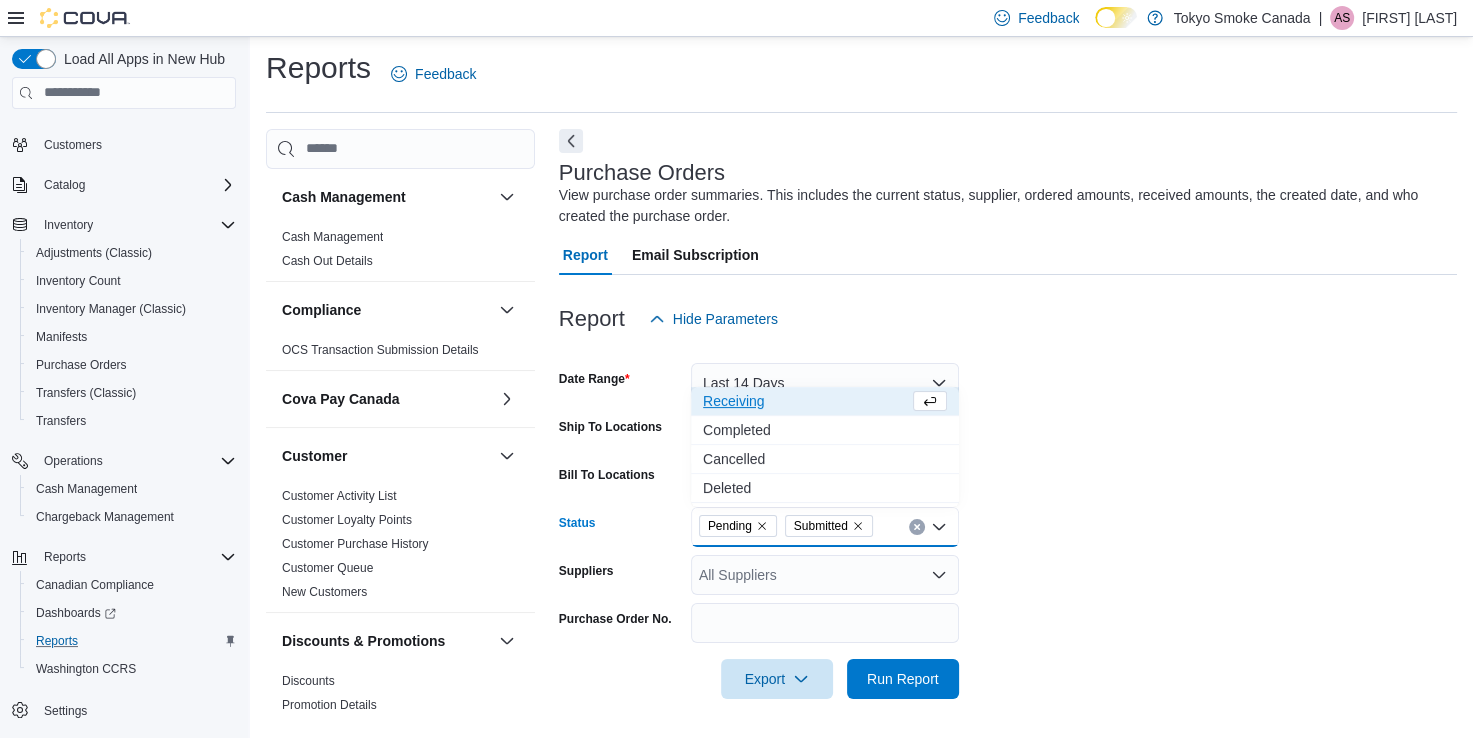drag, startPoint x: 733, startPoint y: 394, endPoint x: 771, endPoint y: 407, distance: 40.16217 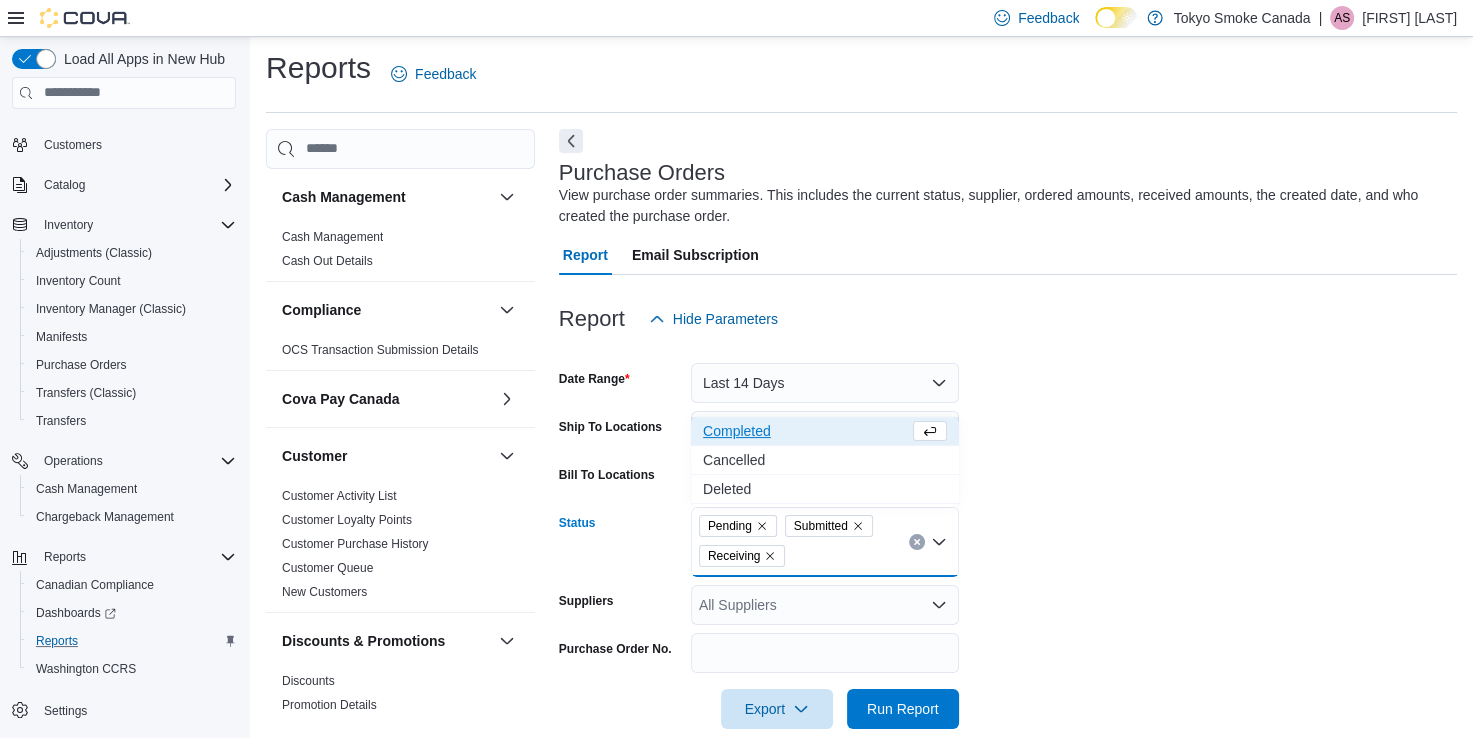 click on "Date Range Last 14 Days Ship To Locations Winnipeg Dominion Centre Bill To Locations All Locations Status Pending Submitted Receiving Combo box. Selected. Pending, Submitted, Receiving. Press Backspace to delete Receiving. Combo box input. All Status. Type some text or, to display a list of choices, press Down Arrow. To exit the list of choices, press Escape. Suppliers All Suppliers Purchase Order No. Export  Run Report" at bounding box center (1008, 534) 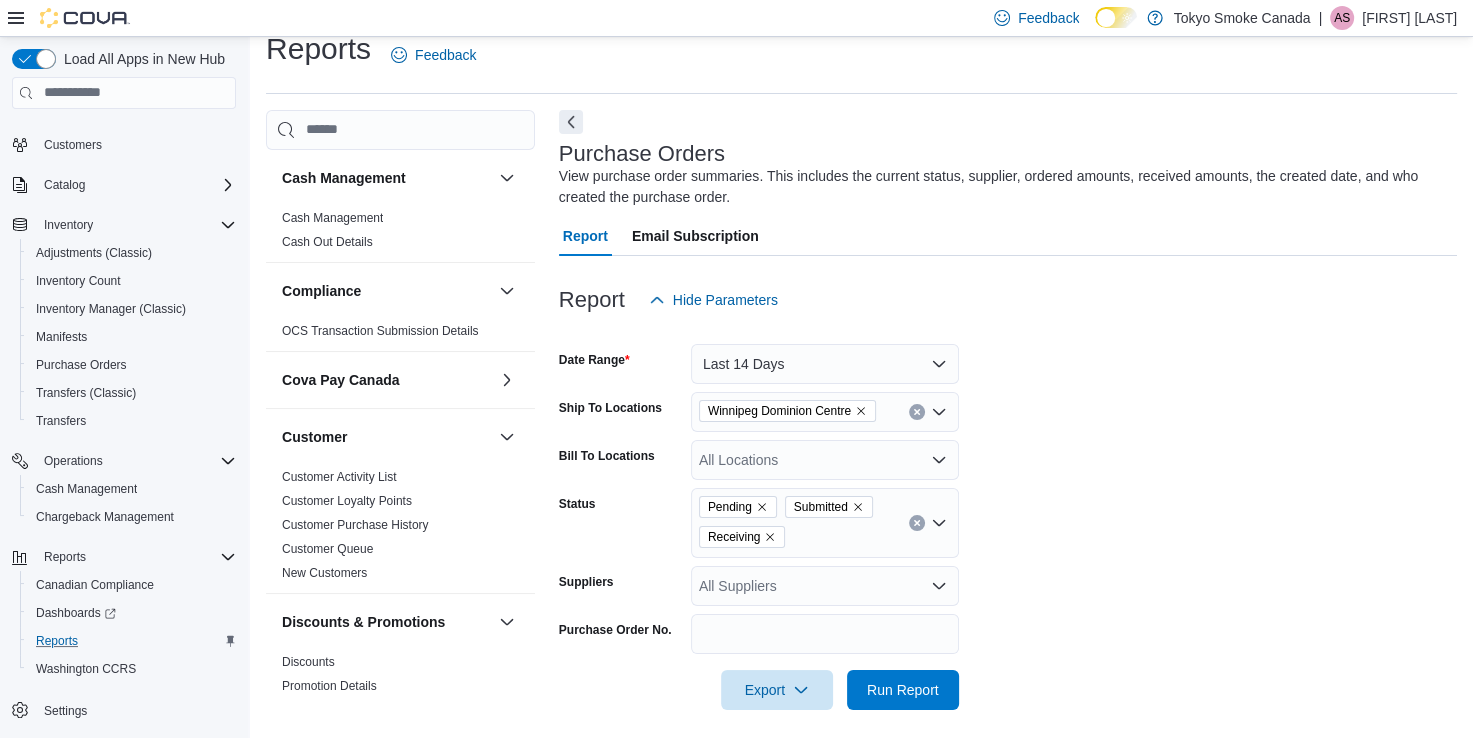 scroll, scrollTop: 35, scrollLeft: 0, axis: vertical 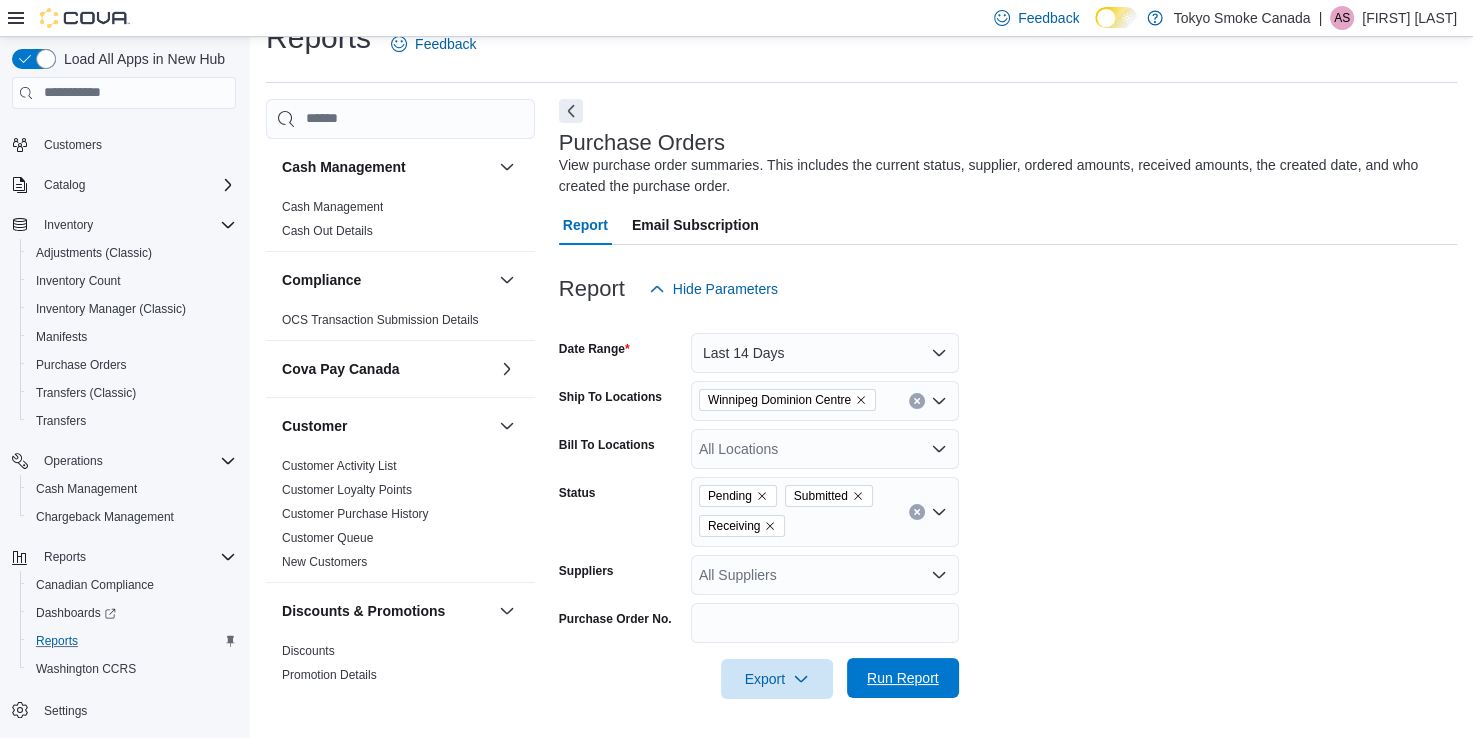 click on "Run Report" at bounding box center (903, 678) 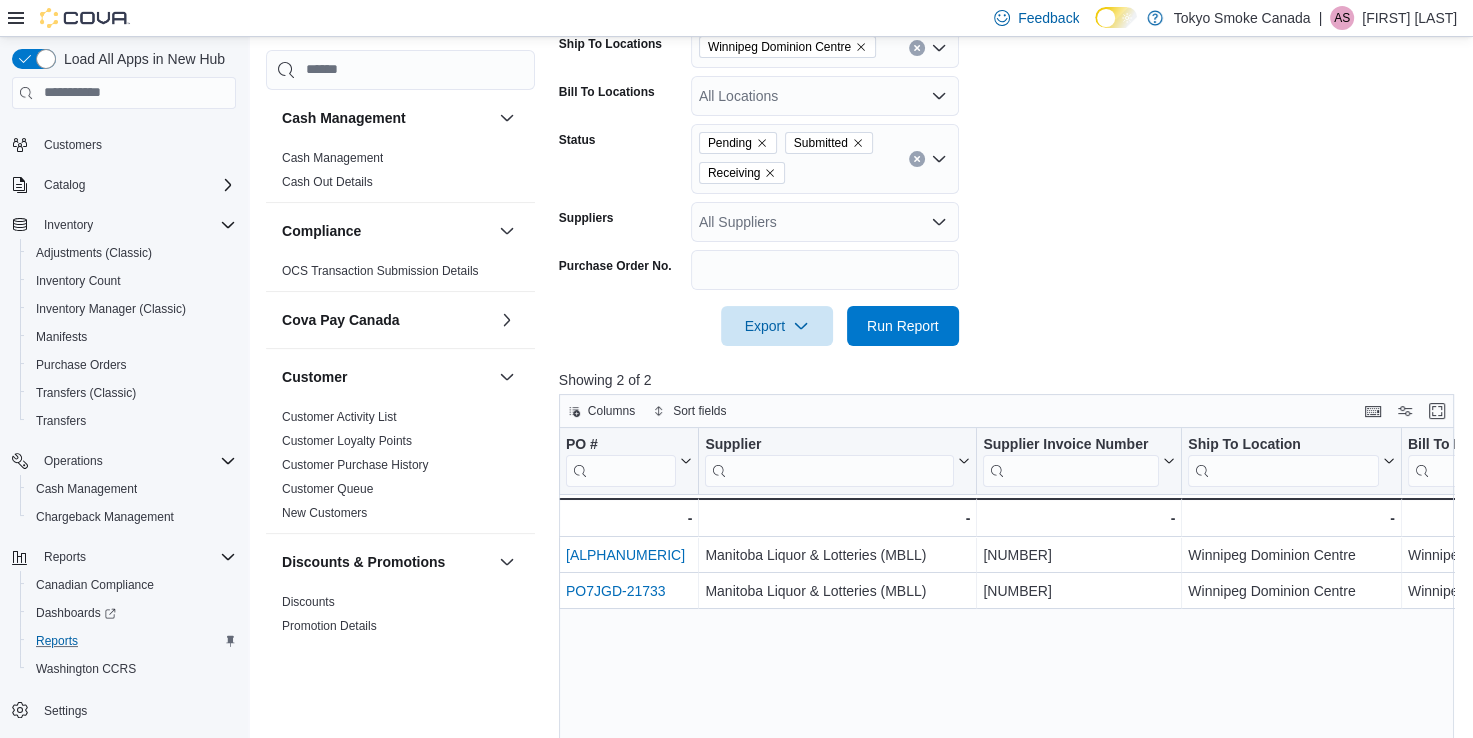 scroll, scrollTop: 235, scrollLeft: 0, axis: vertical 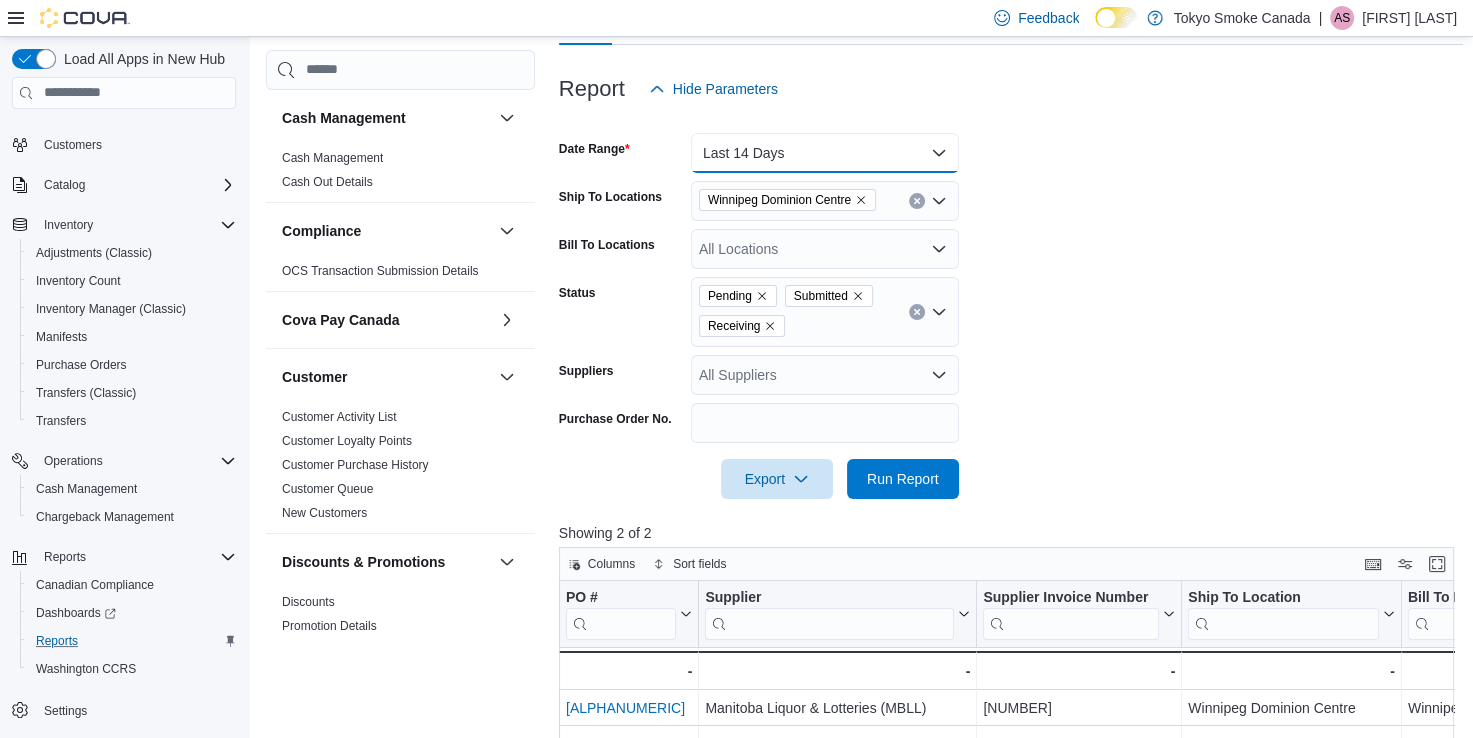 click on "Last 14 Days" at bounding box center (825, 153) 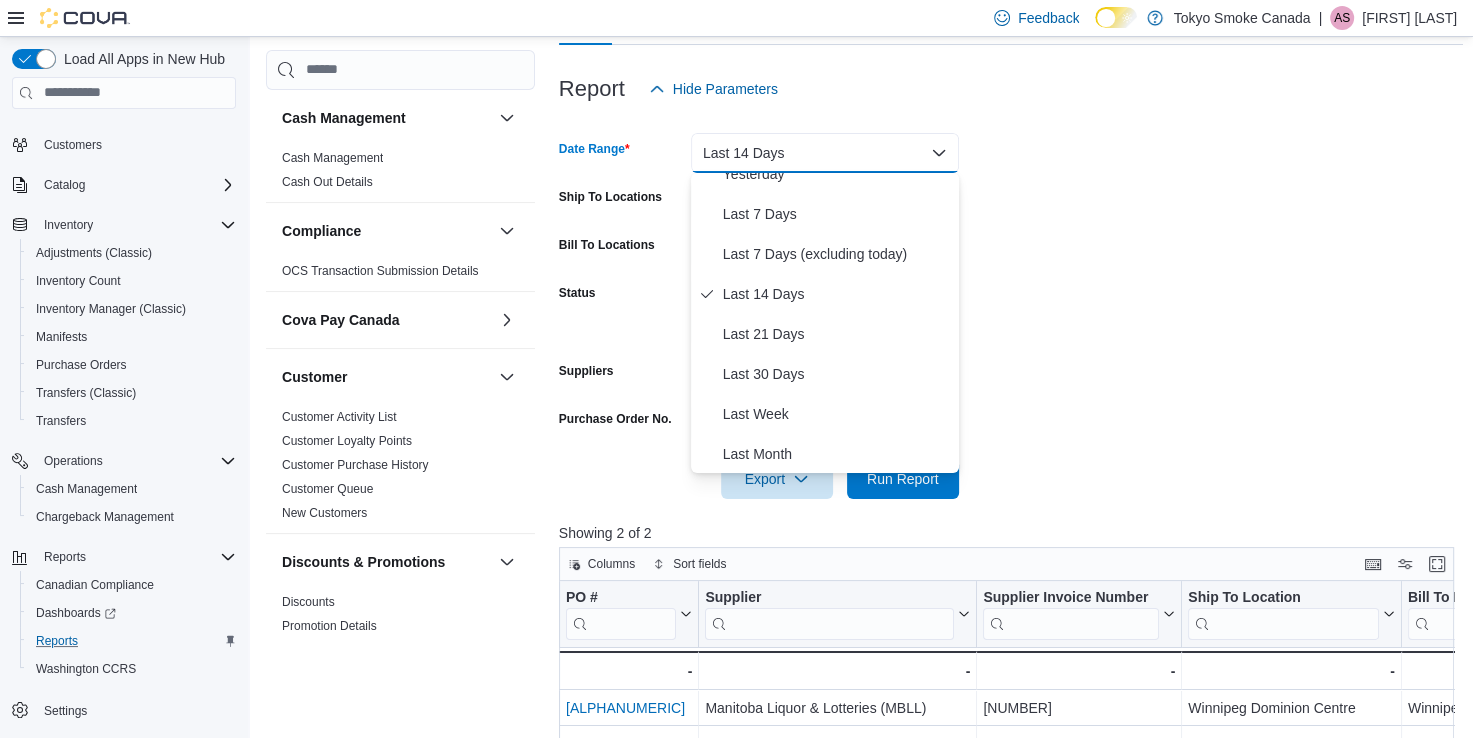 scroll, scrollTop: 200, scrollLeft: 0, axis: vertical 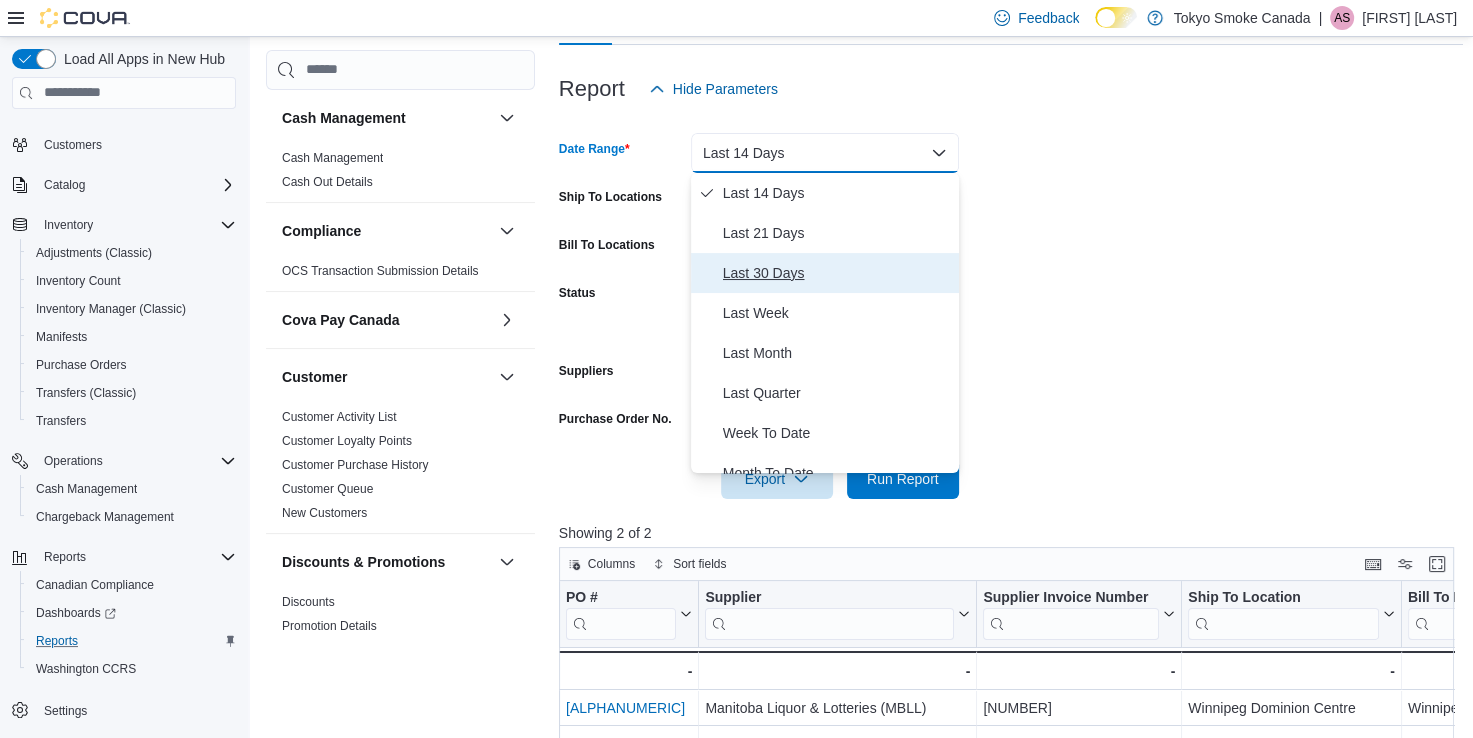 click on "Last 30 Days" at bounding box center (837, 273) 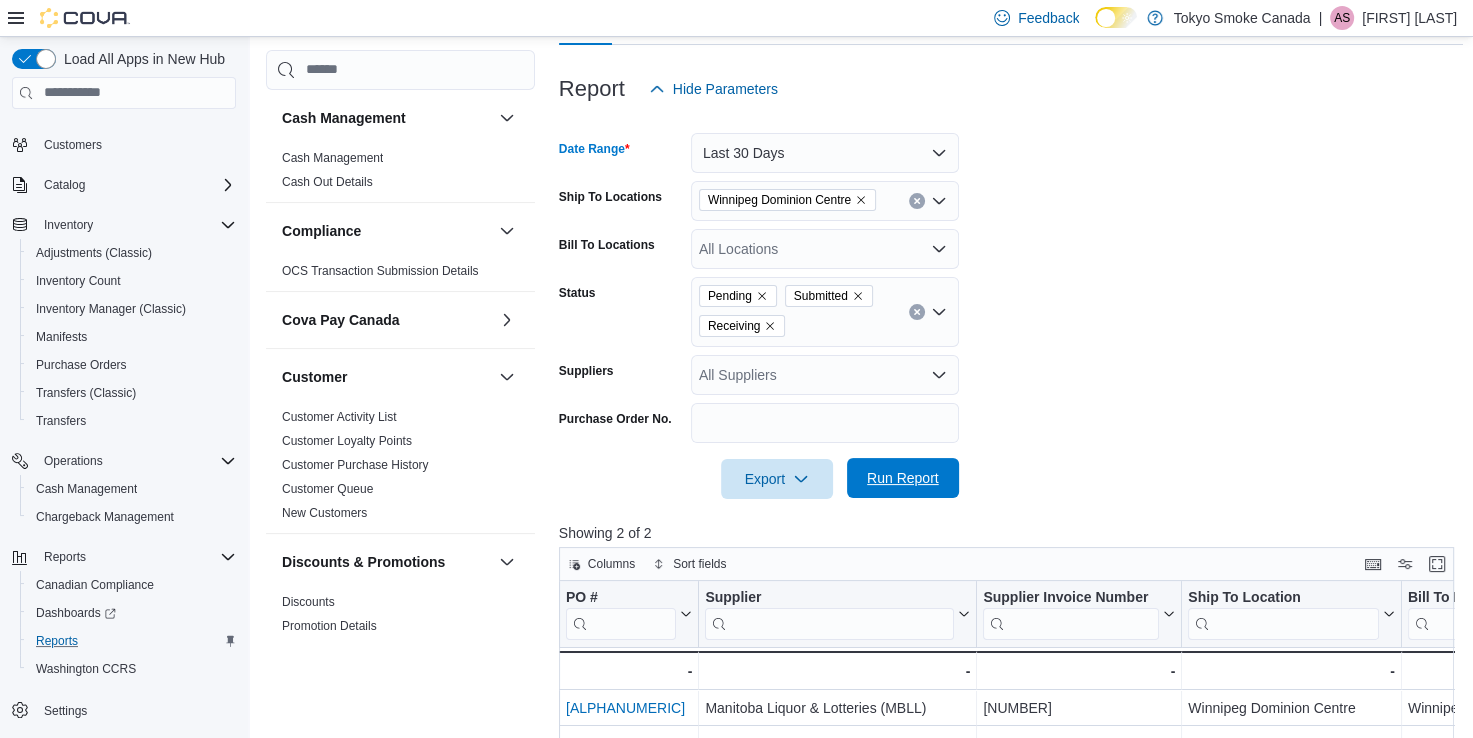 click on "Run Report" at bounding box center [903, 478] 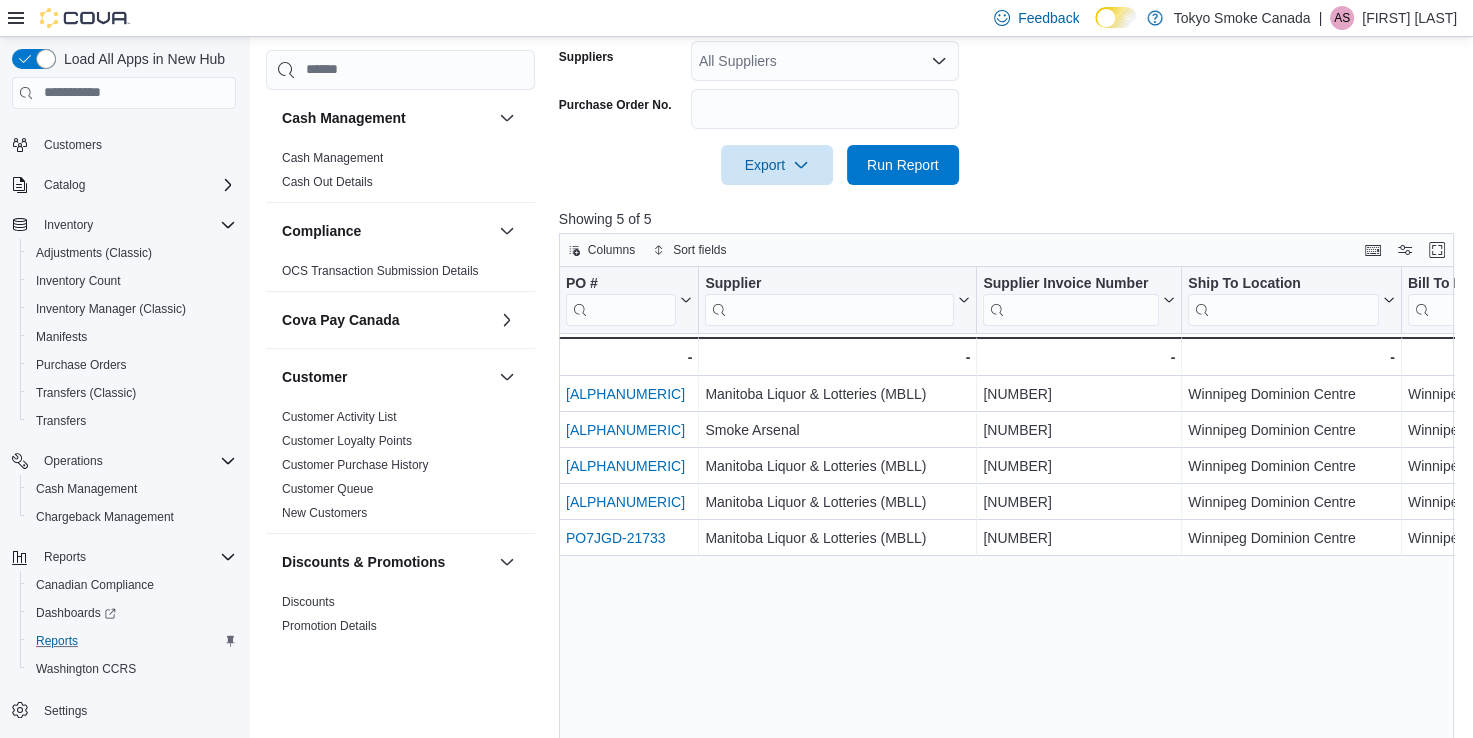 scroll, scrollTop: 635, scrollLeft: 0, axis: vertical 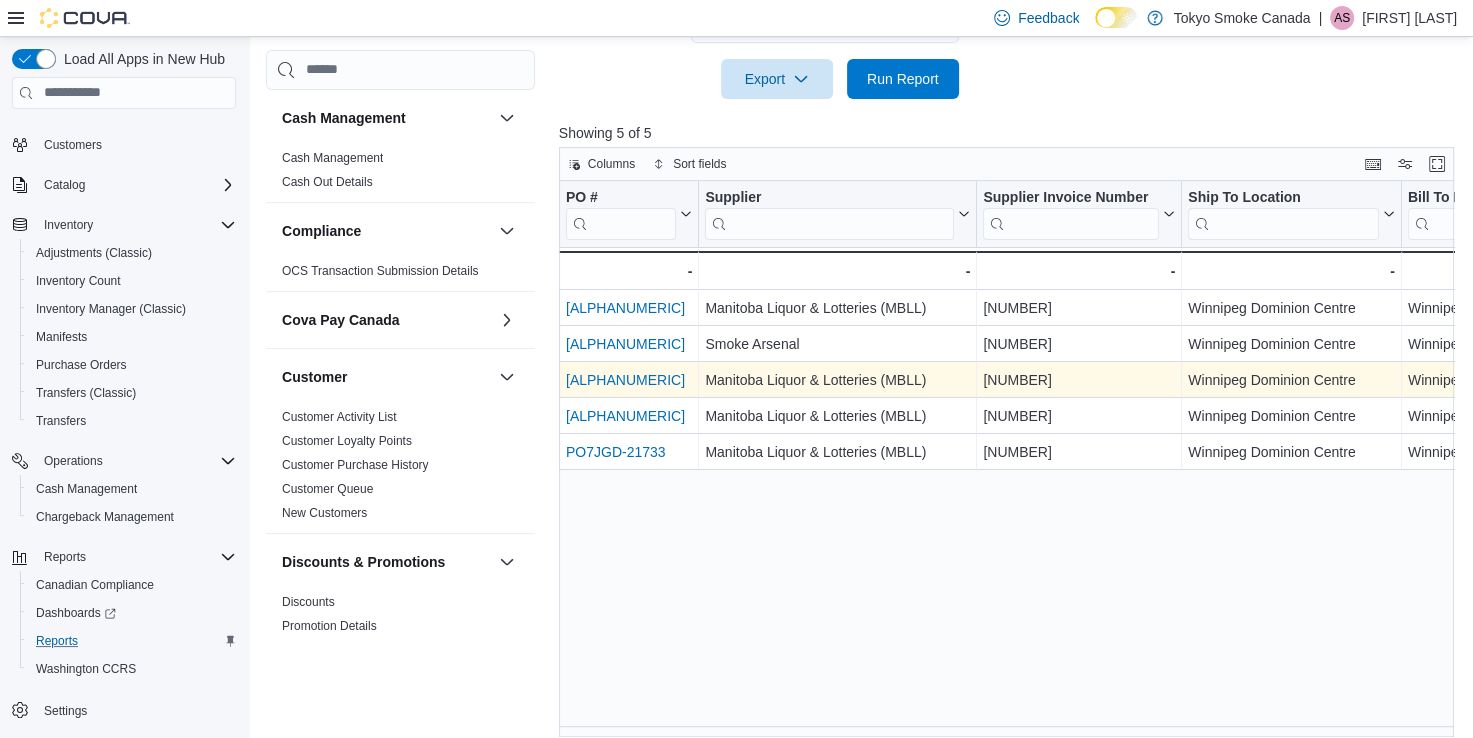 click on "PO7JGD-21532" at bounding box center [625, 380] 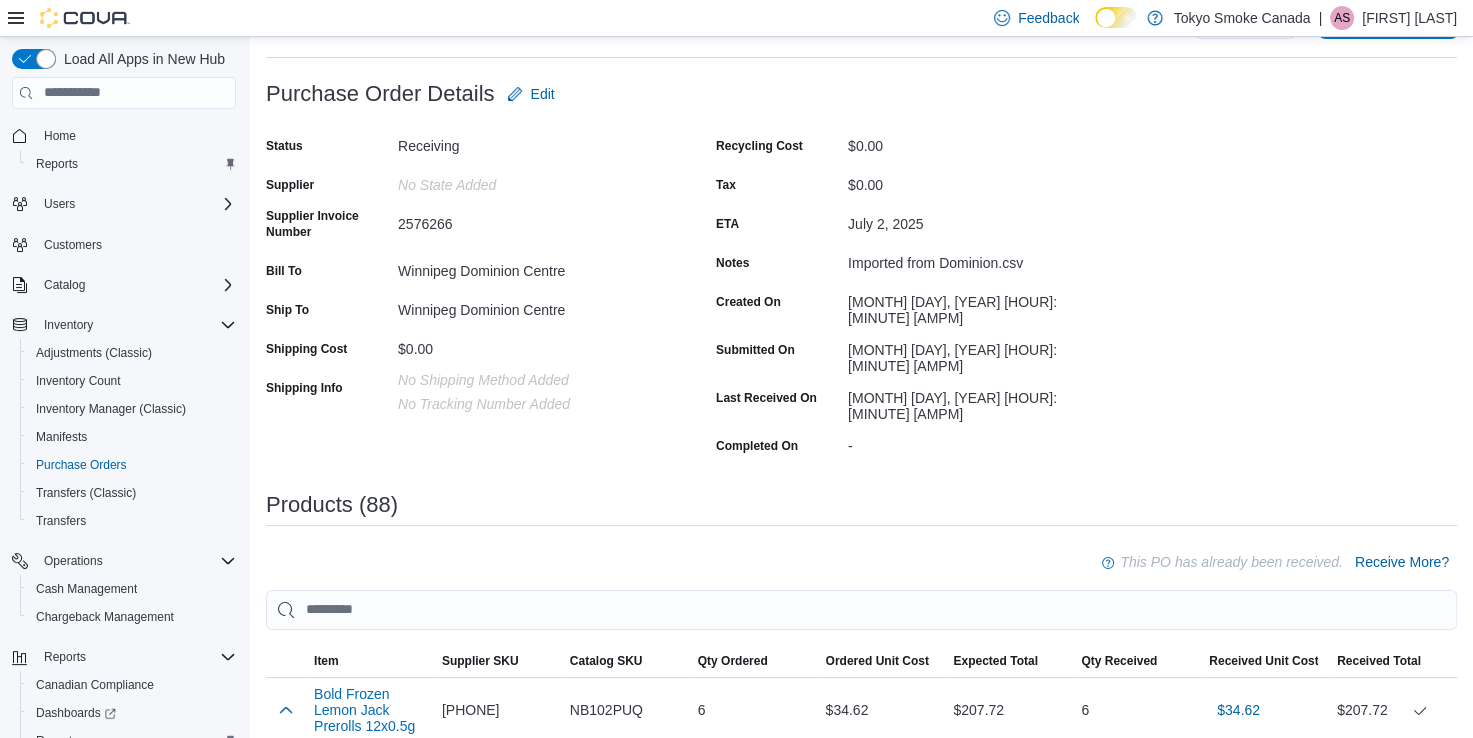scroll, scrollTop: 300, scrollLeft: 0, axis: vertical 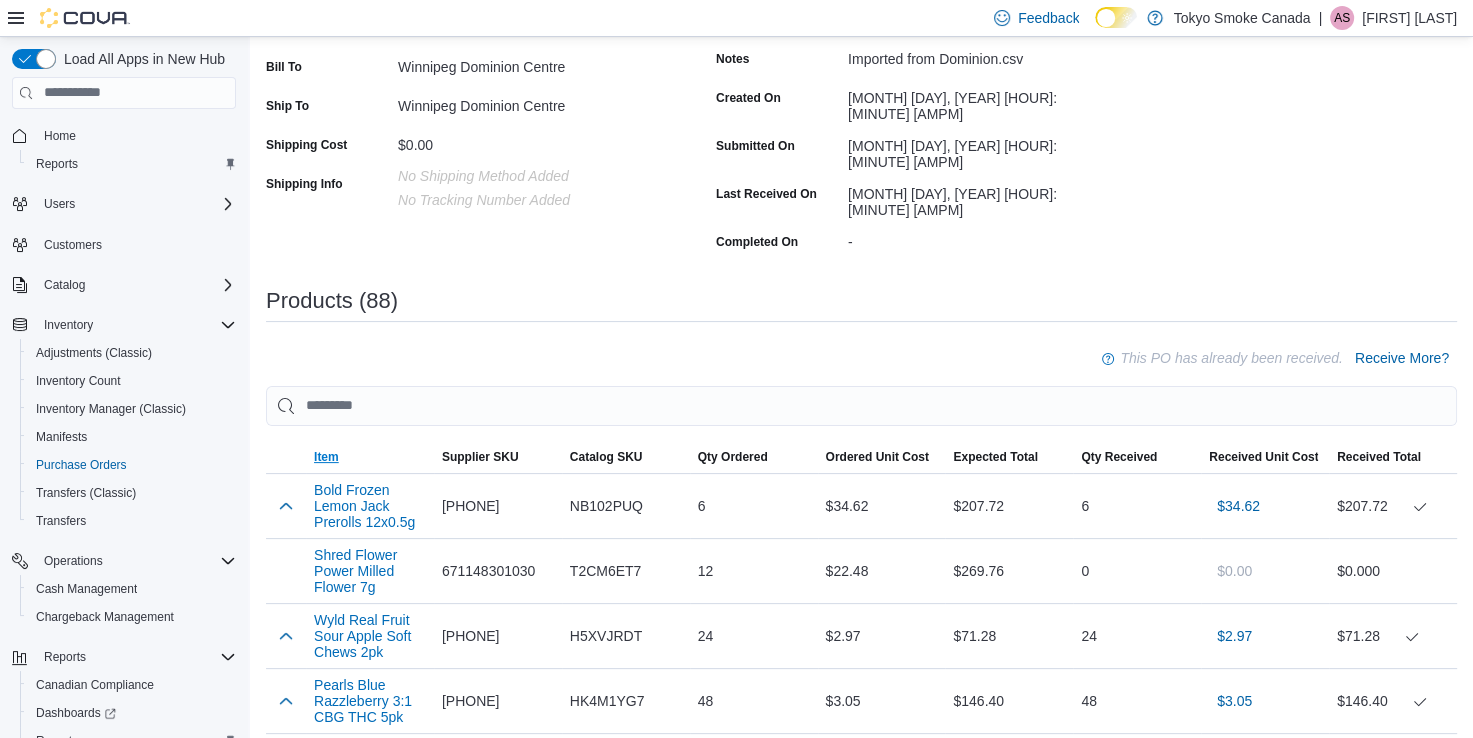 click on "Item" at bounding box center [370, 457] 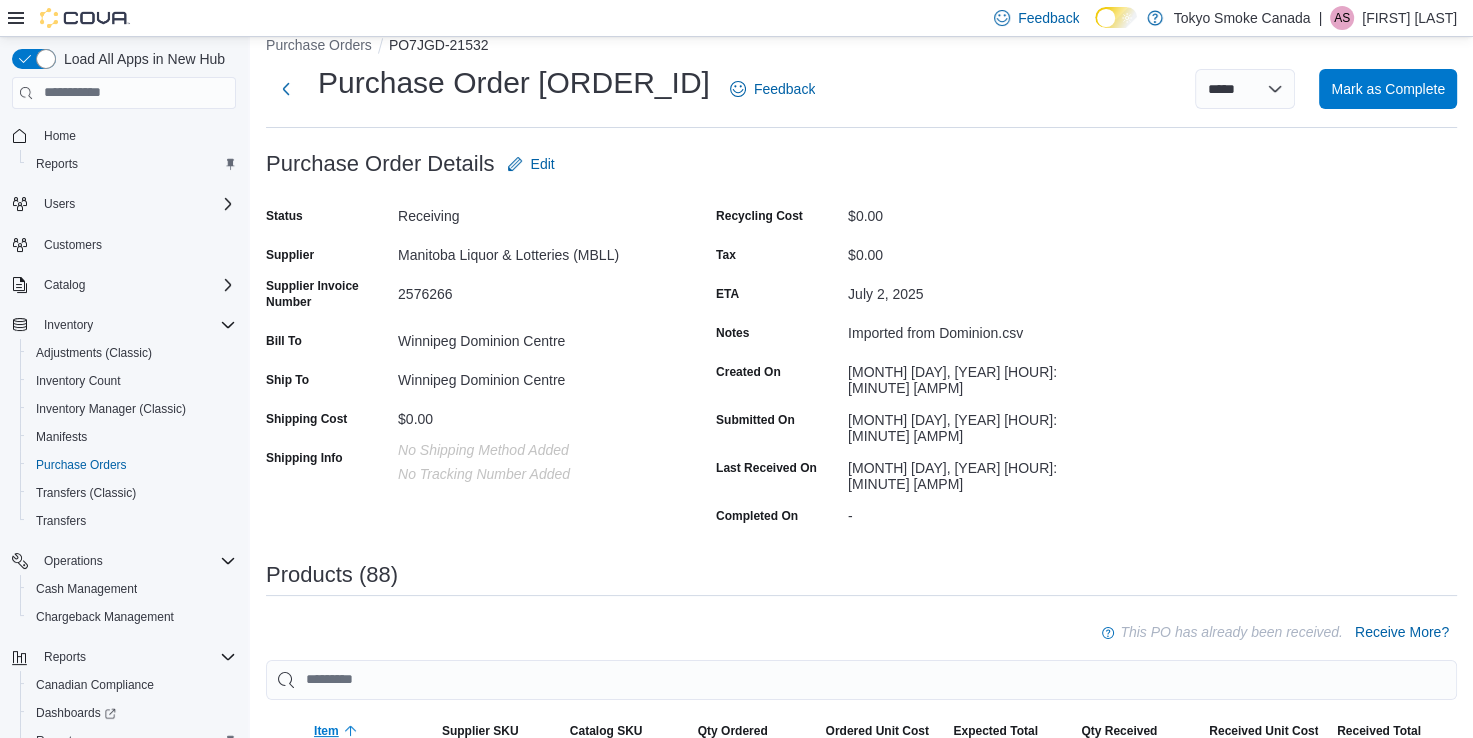 scroll, scrollTop: 0, scrollLeft: 0, axis: both 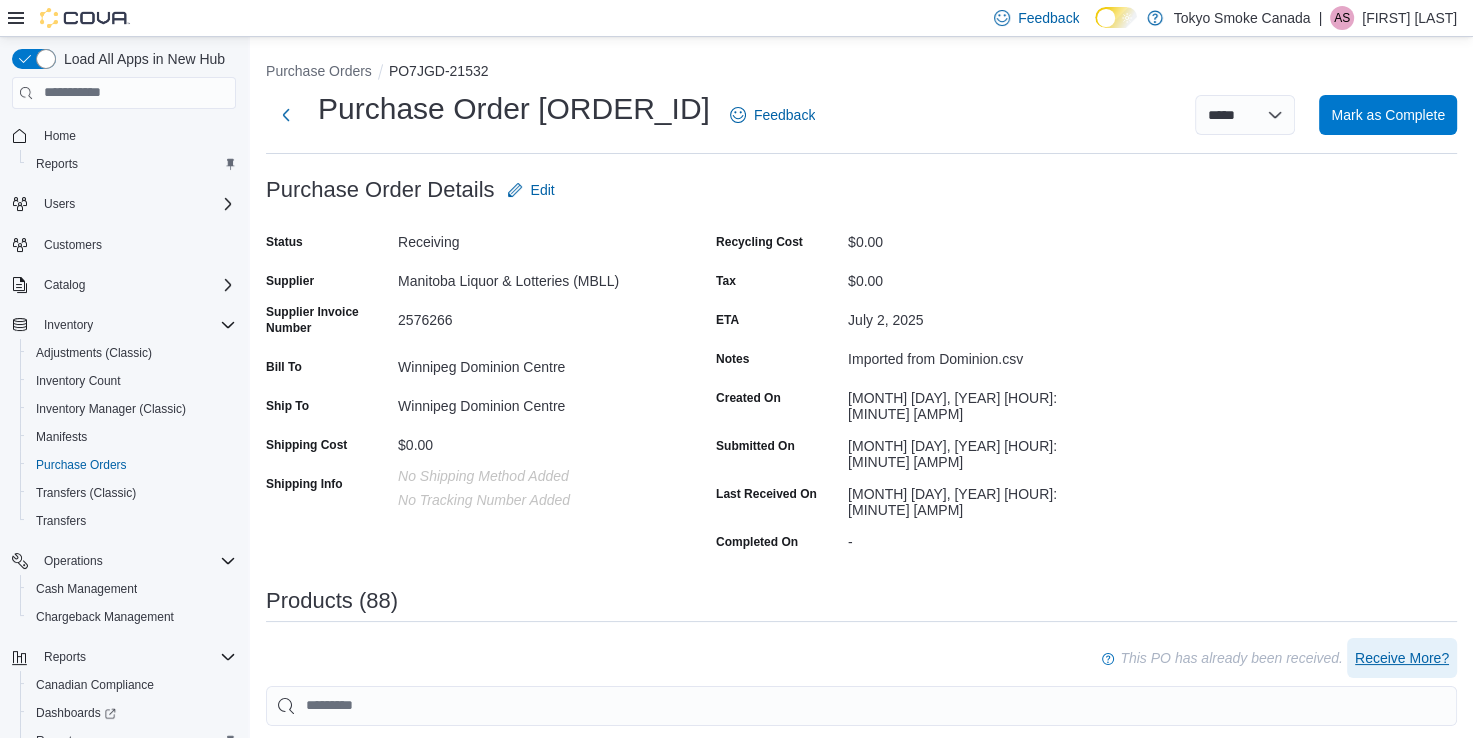 click on "Receive More?" at bounding box center (1402, 658) 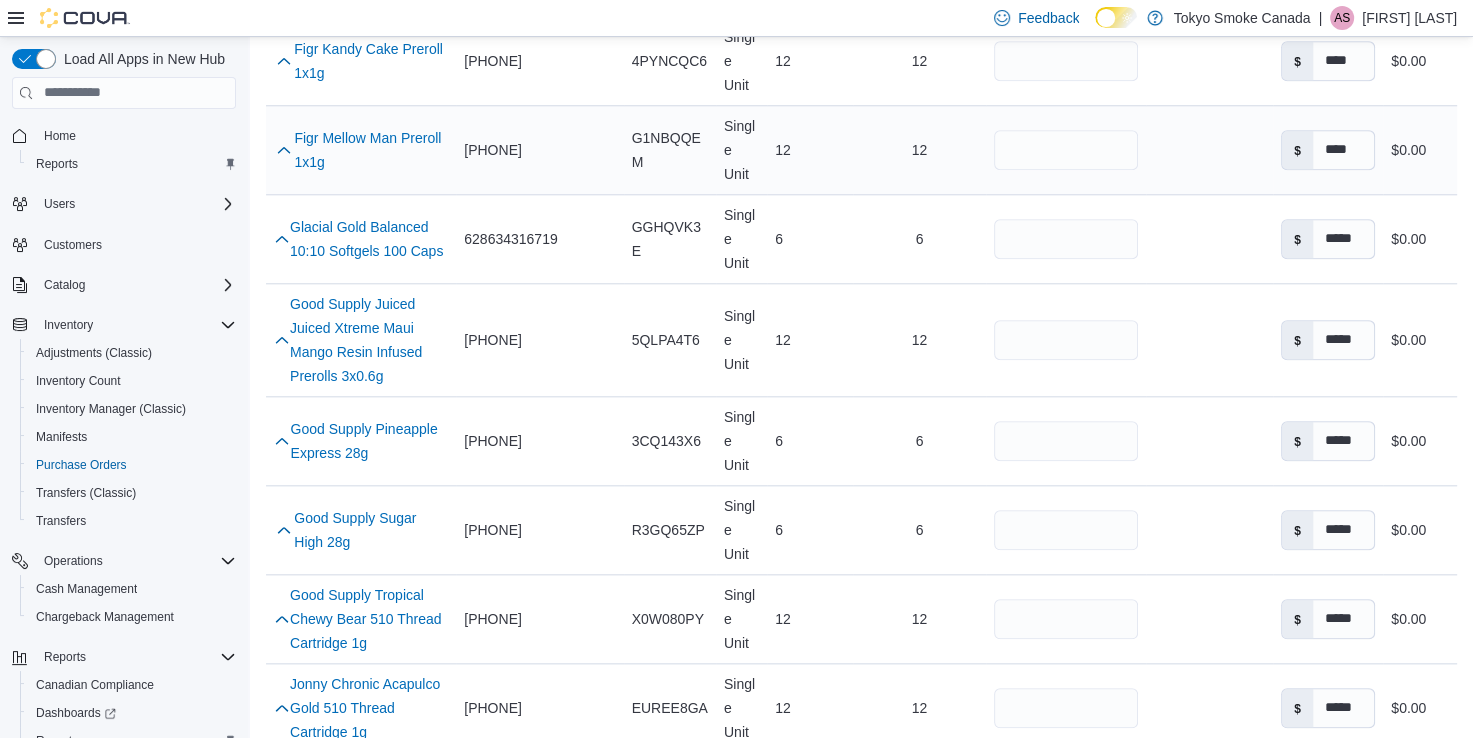 scroll, scrollTop: 2000, scrollLeft: 0, axis: vertical 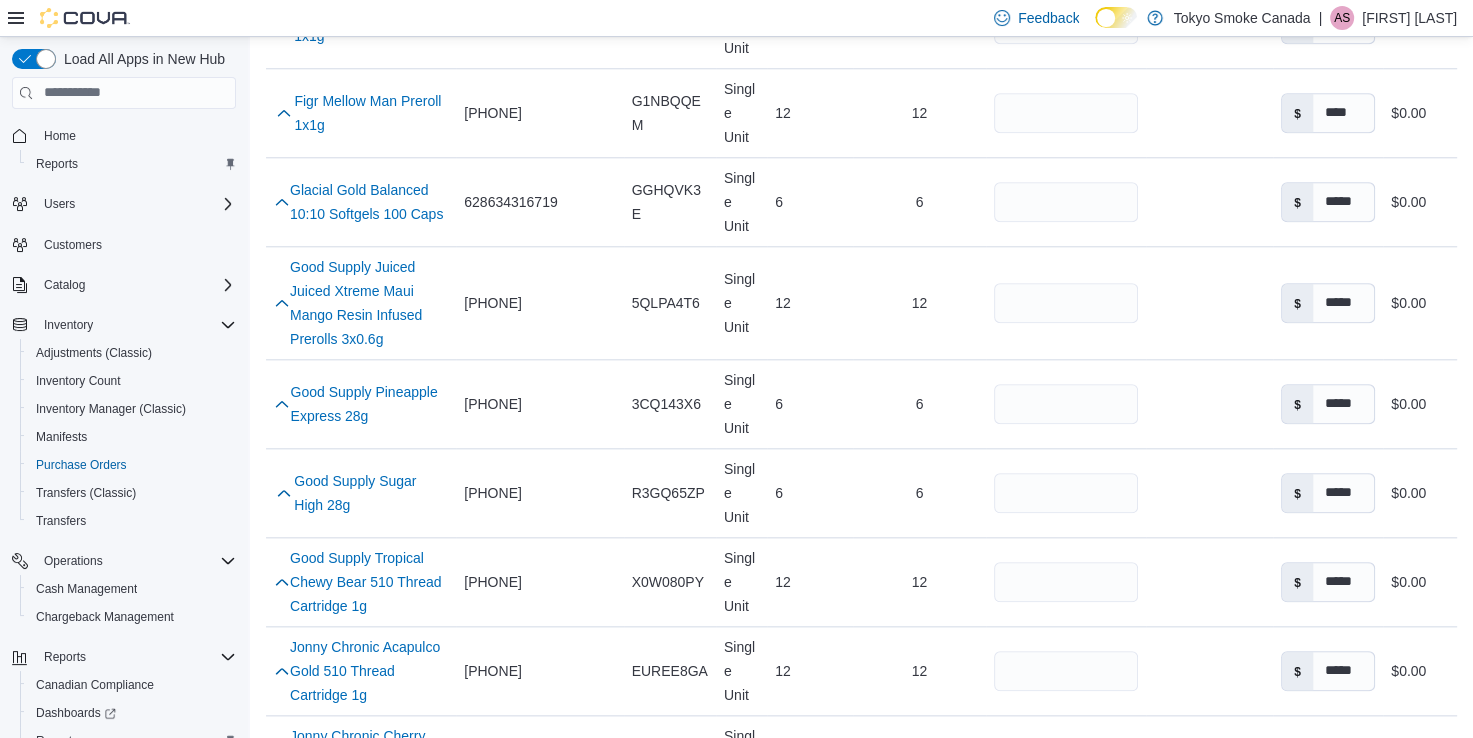click on "**" at bounding box center (1066, 1116) 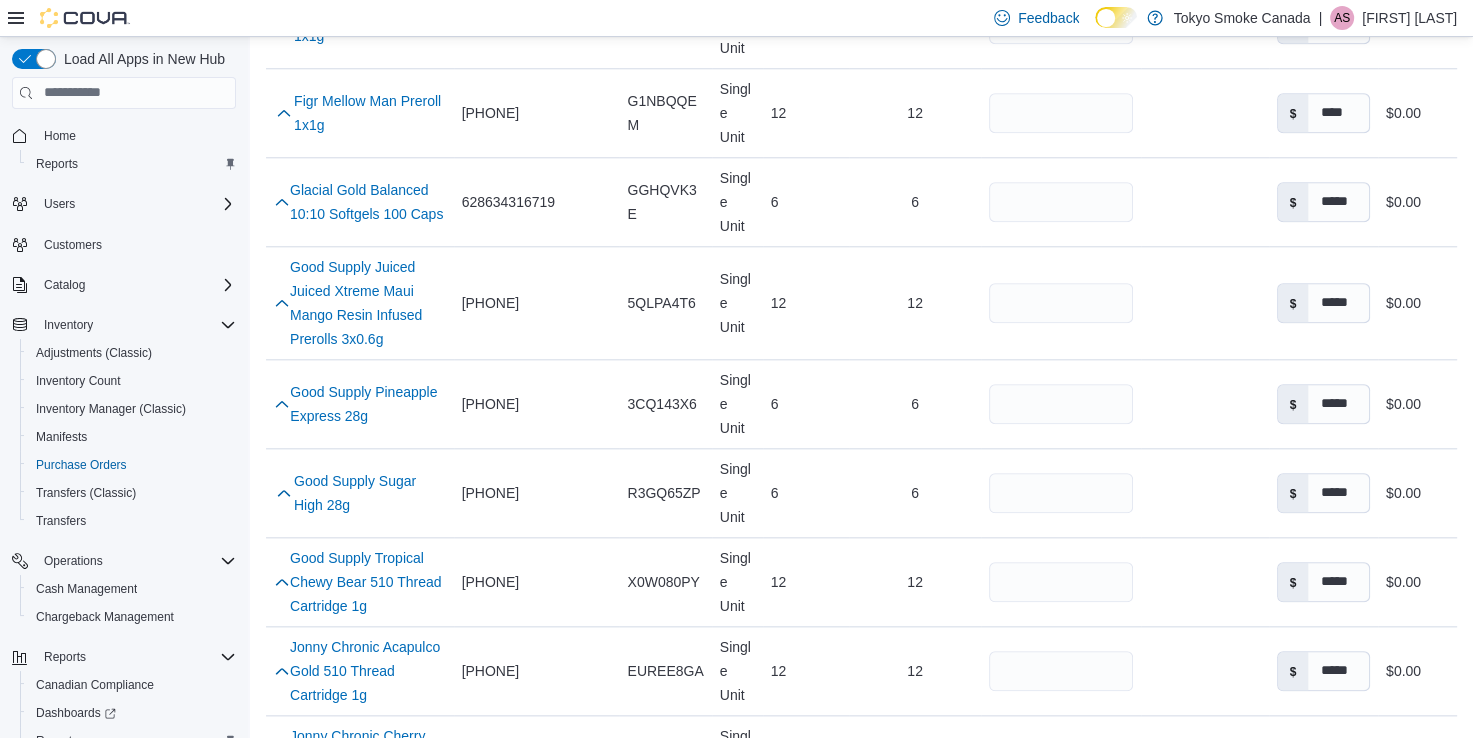 click on "**" at bounding box center (1061, 1205) 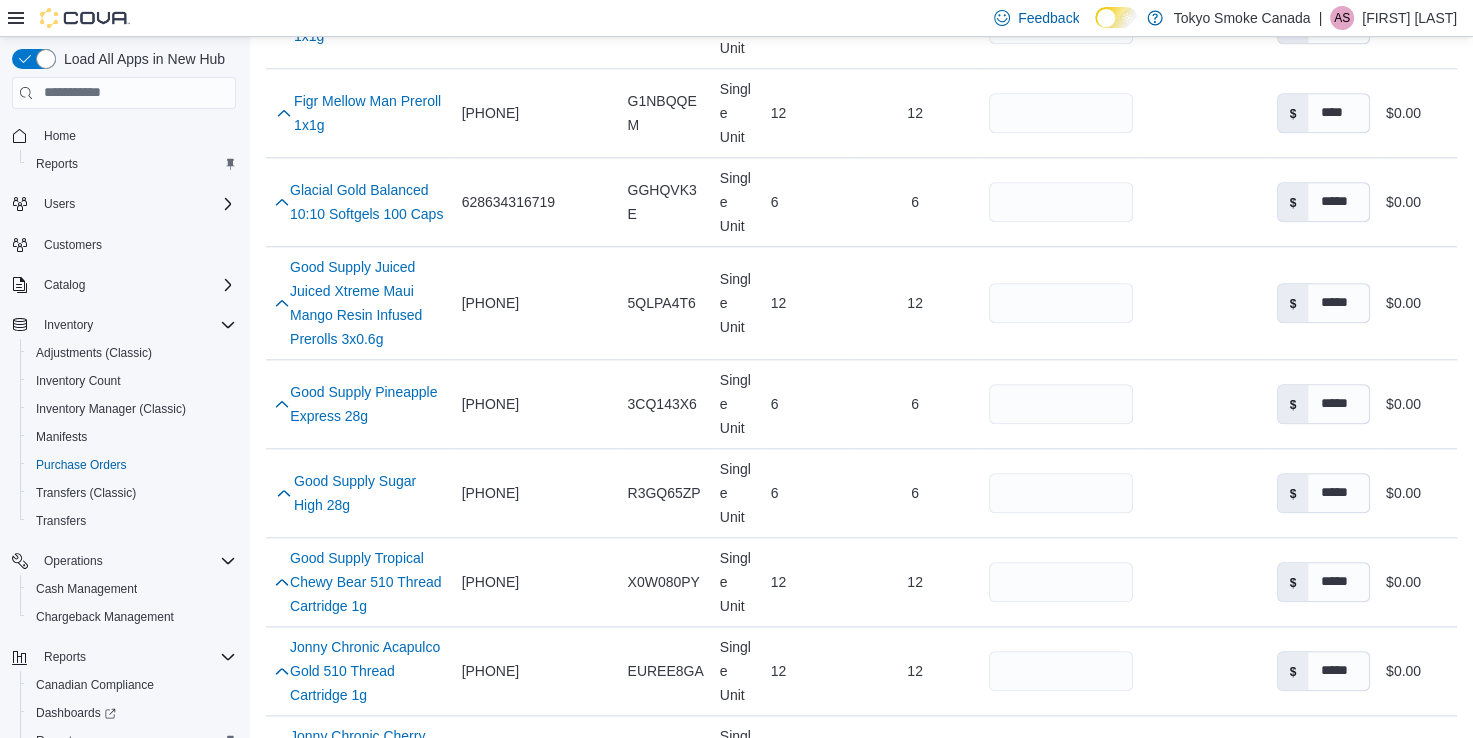 type 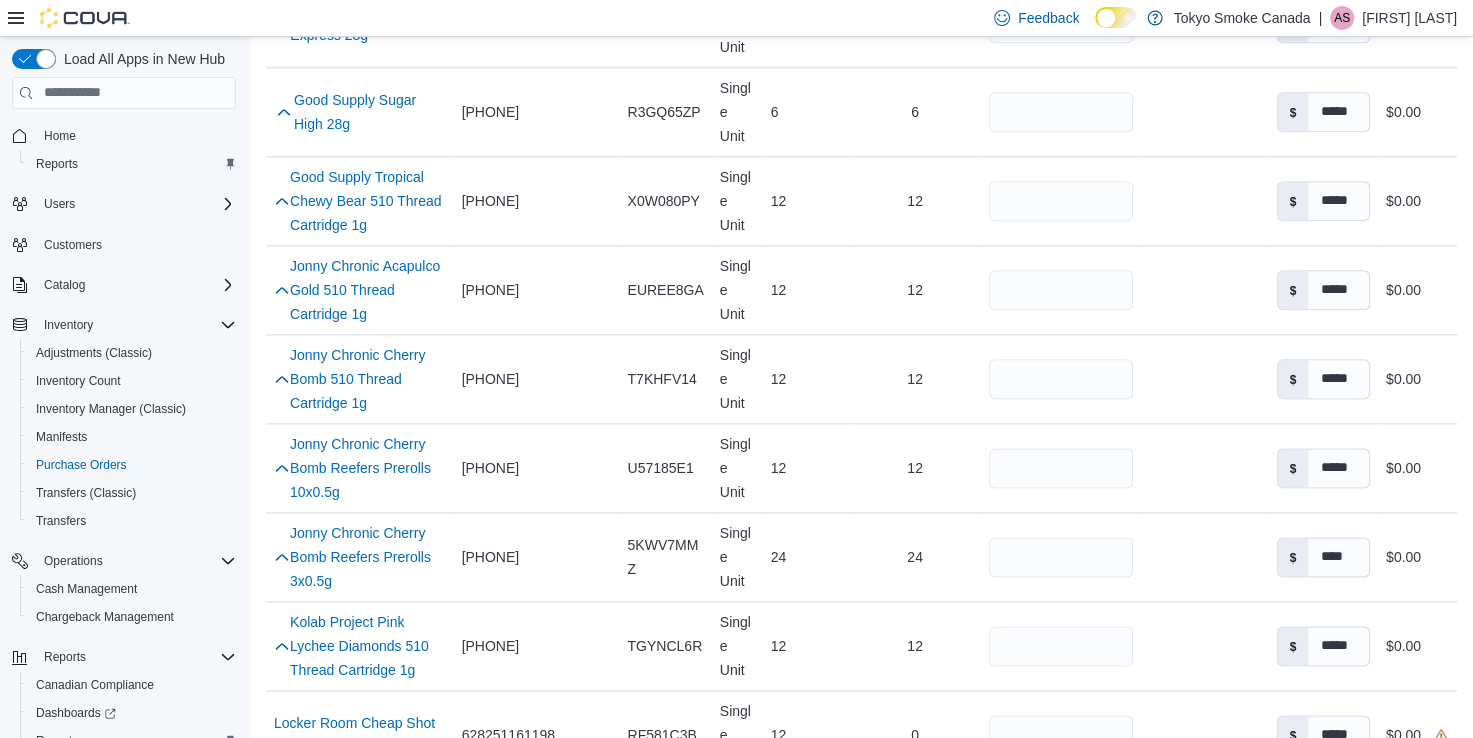 scroll, scrollTop: 2500, scrollLeft: 0, axis: vertical 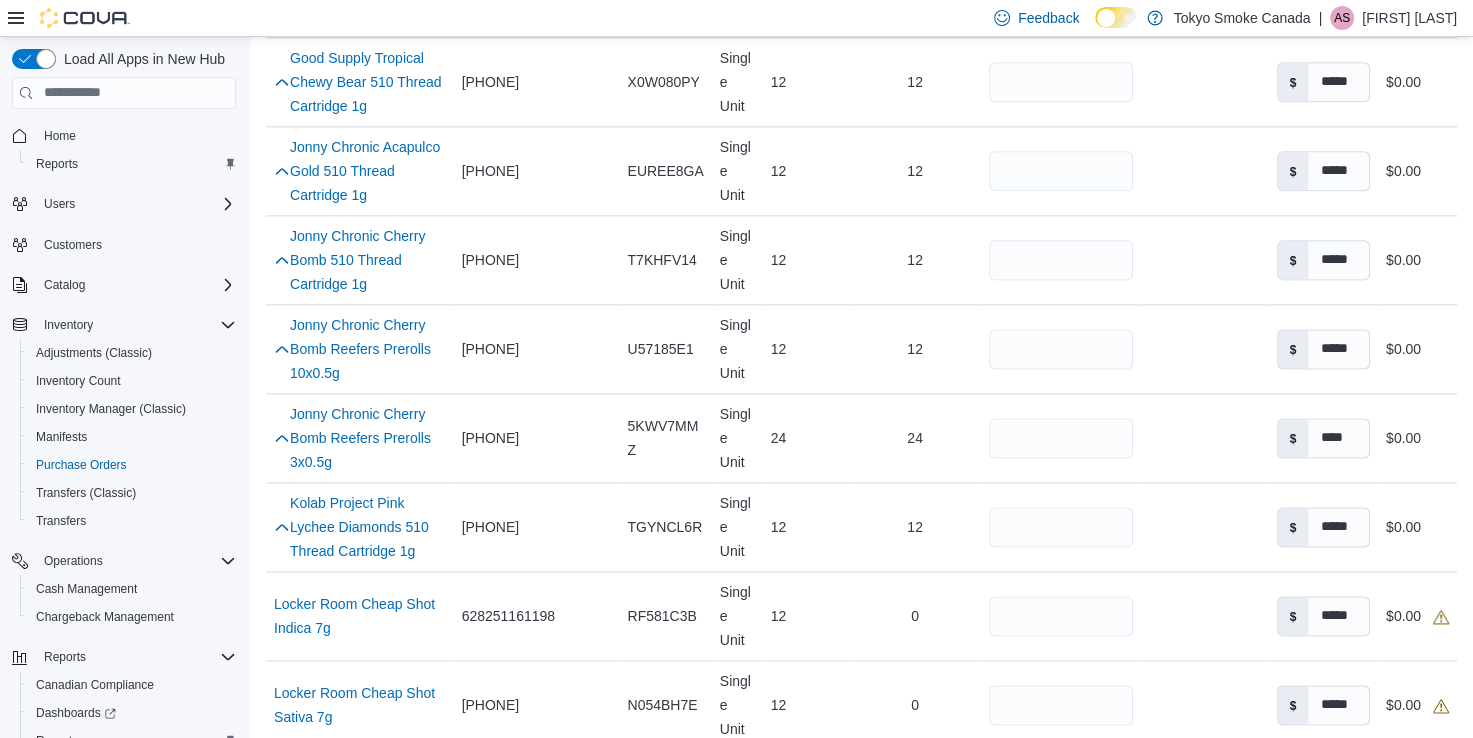 click on "**" at bounding box center (1061, 1328) 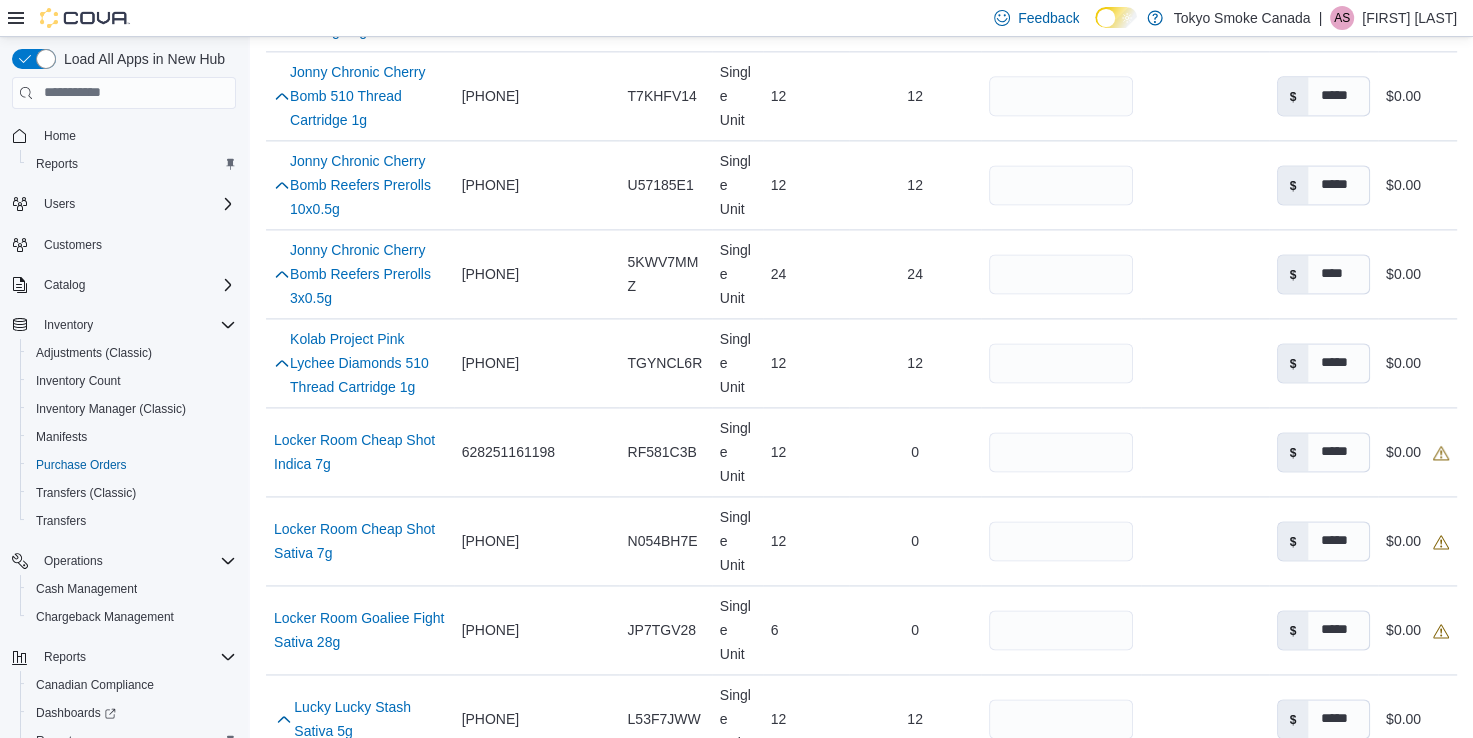 scroll, scrollTop: 2700, scrollLeft: 0, axis: vertical 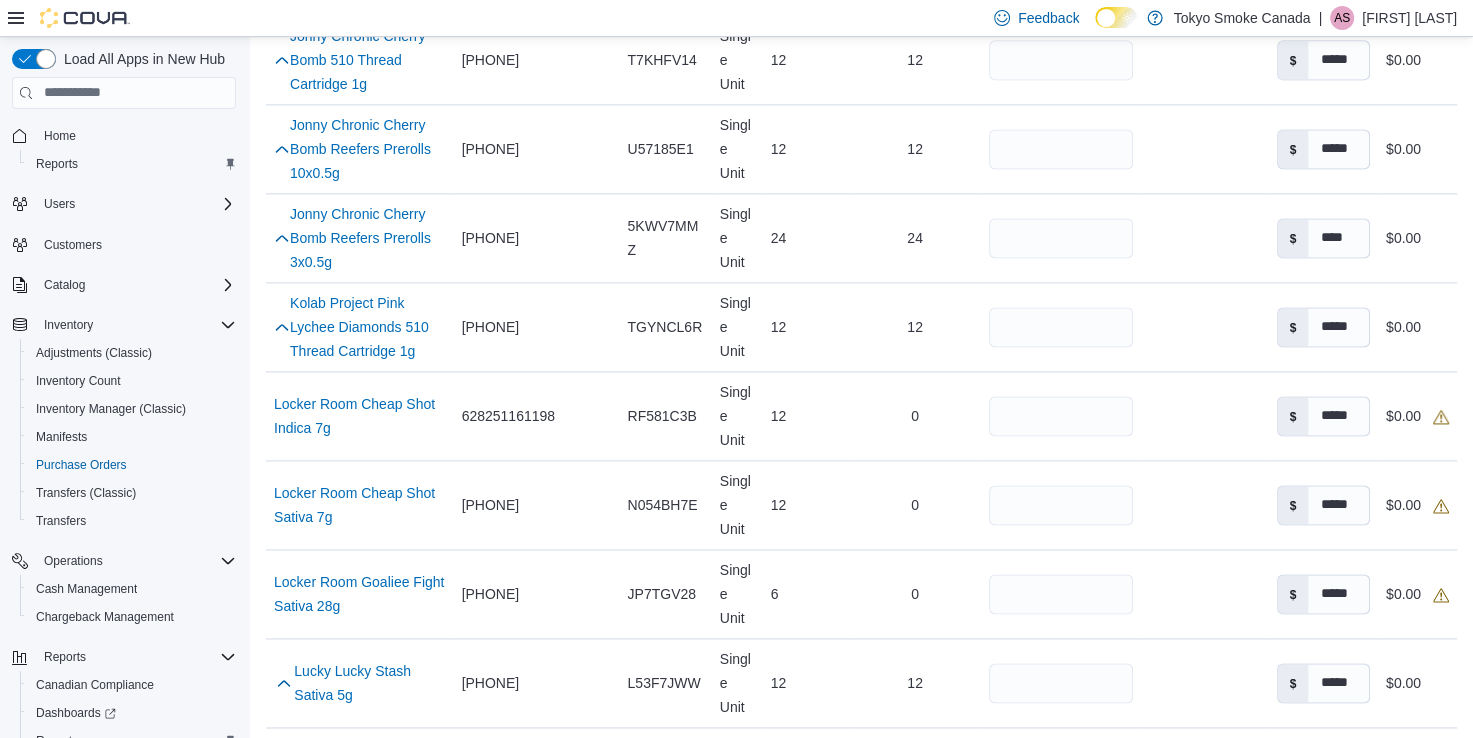 click on "**" at bounding box center [1061, 1395] 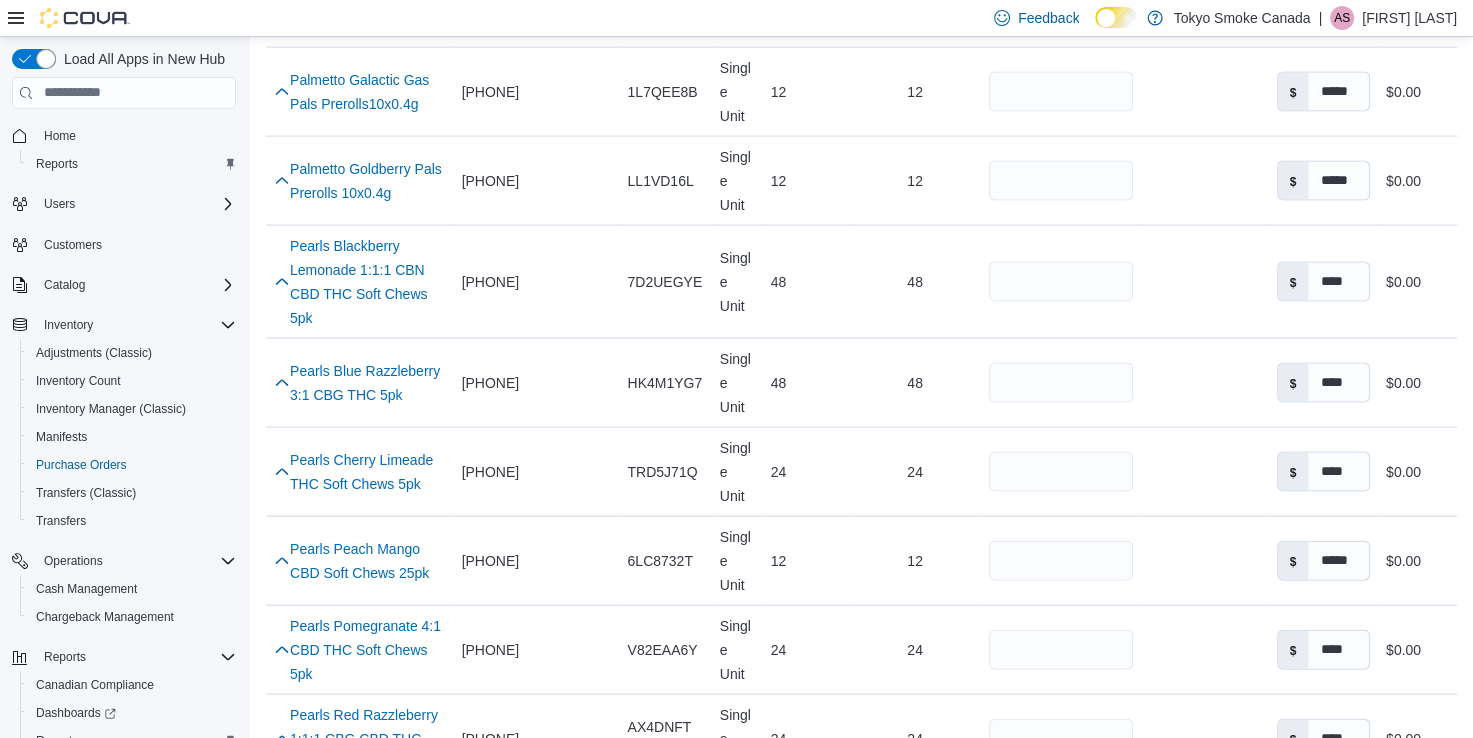 scroll, scrollTop: 4100, scrollLeft: 0, axis: vertical 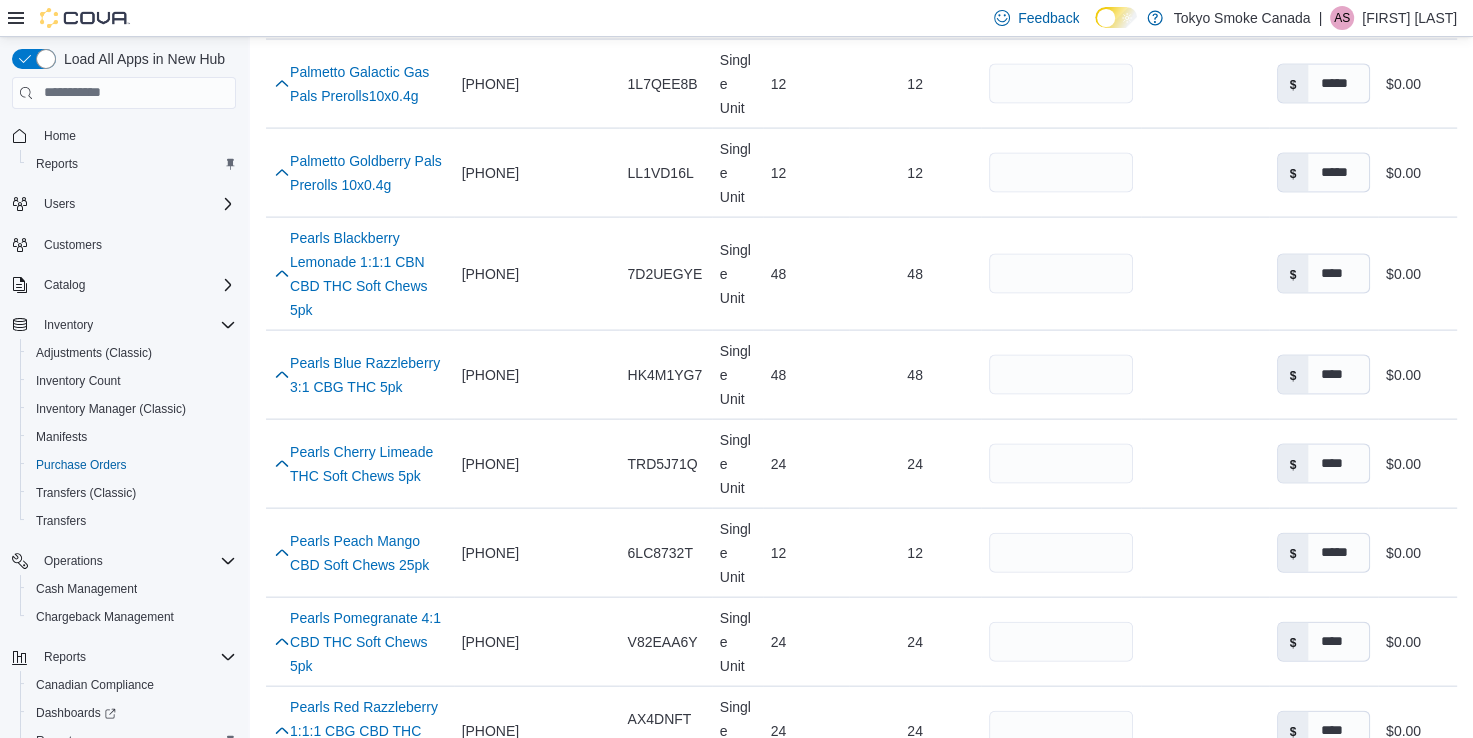 click on "**" at bounding box center (1061, 1758) 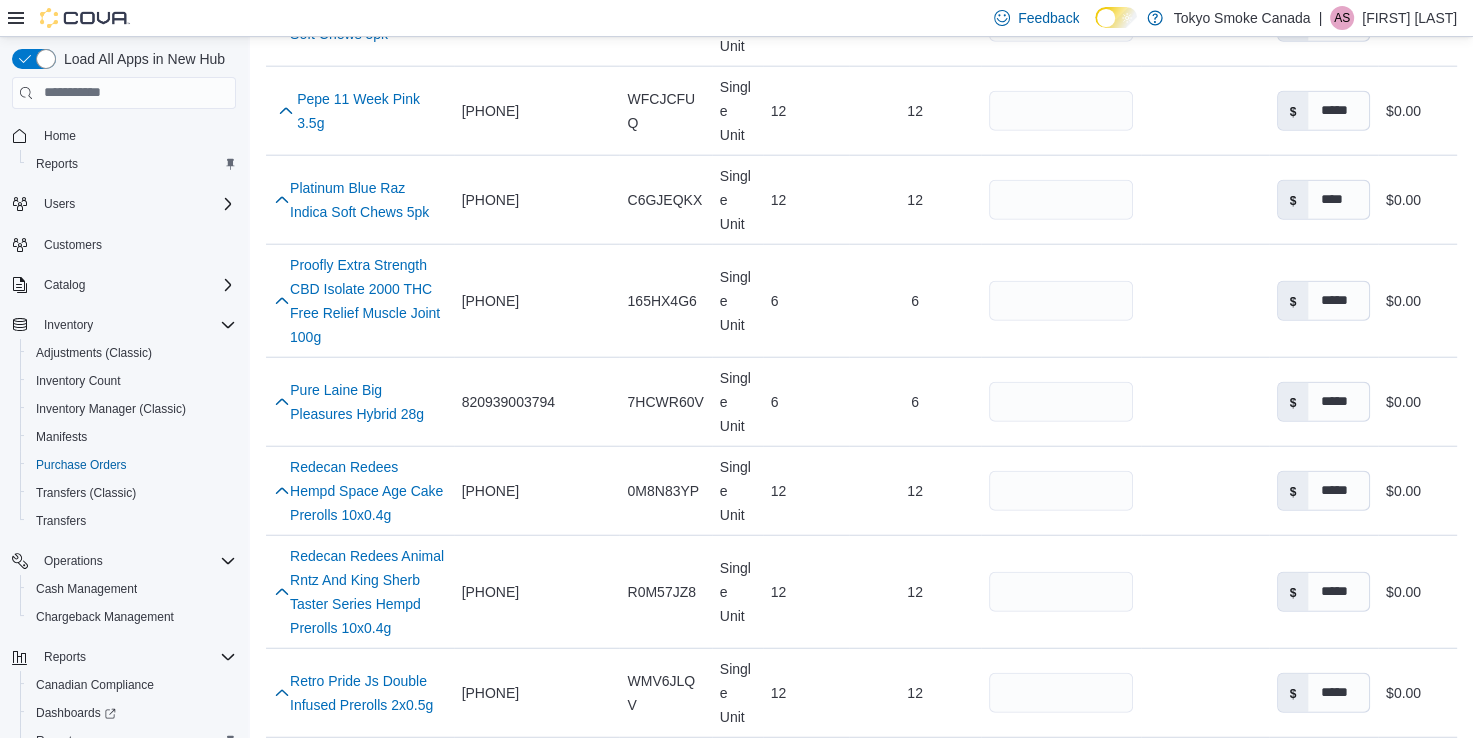 scroll, scrollTop: 4900, scrollLeft: 0, axis: vertical 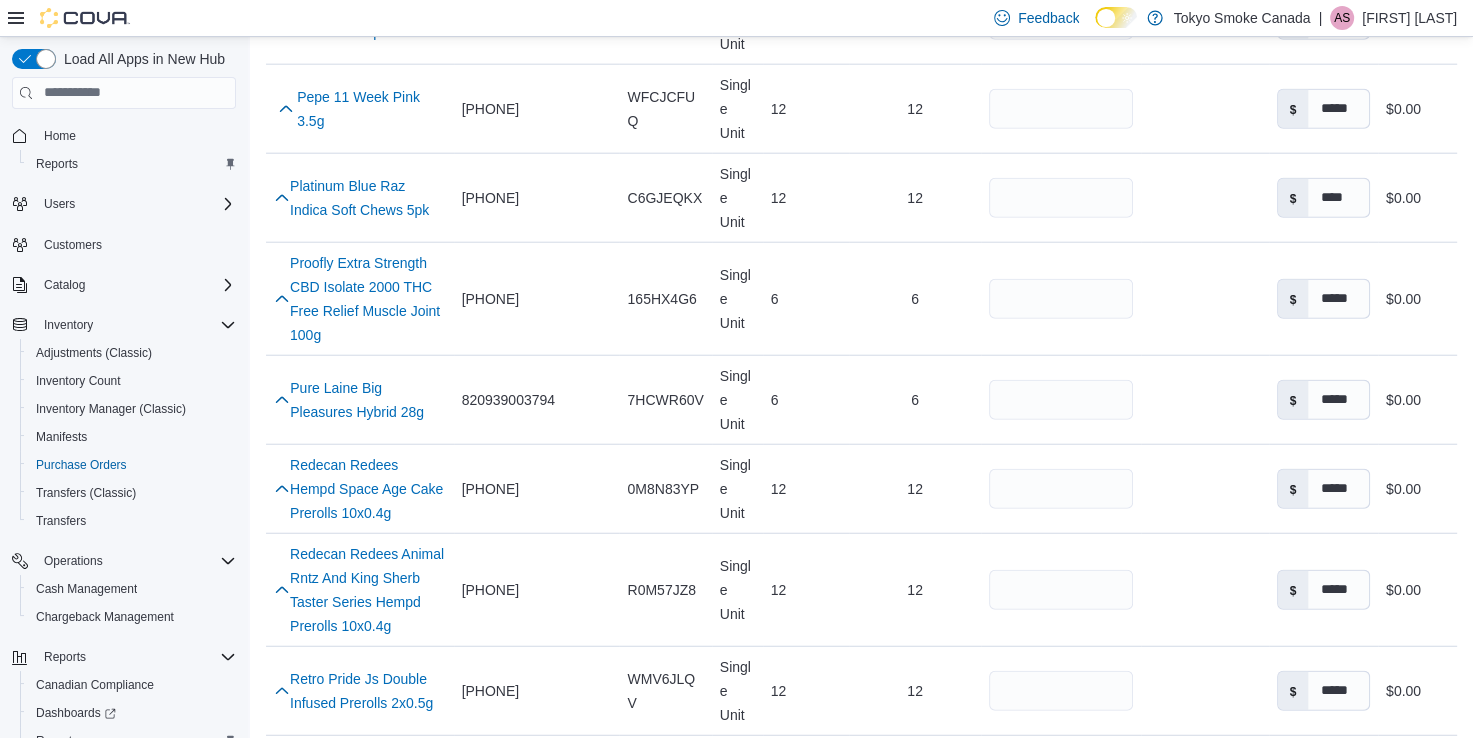 click on "**" at bounding box center [1061, 2026] 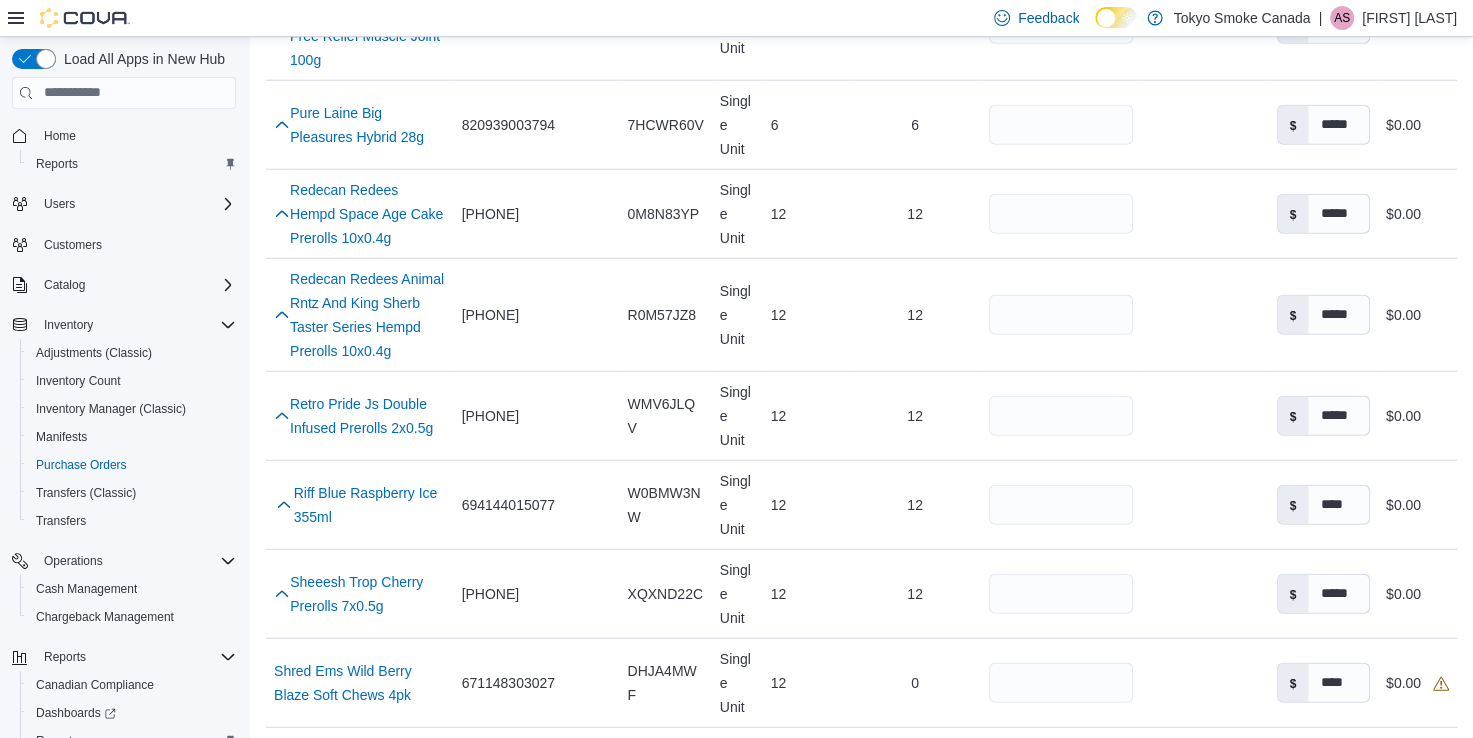 scroll, scrollTop: 5200, scrollLeft: 0, axis: vertical 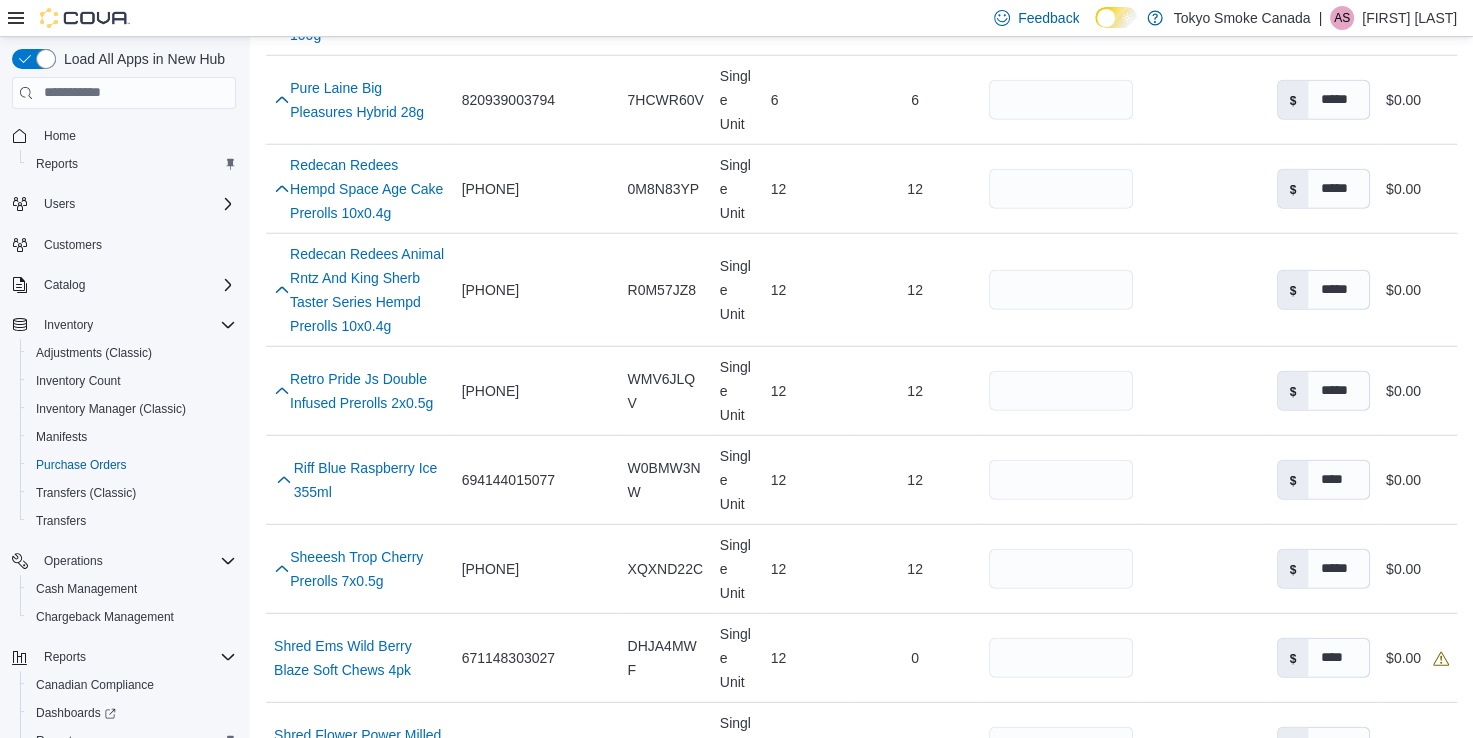 click on "**" at bounding box center (1061, 2171) 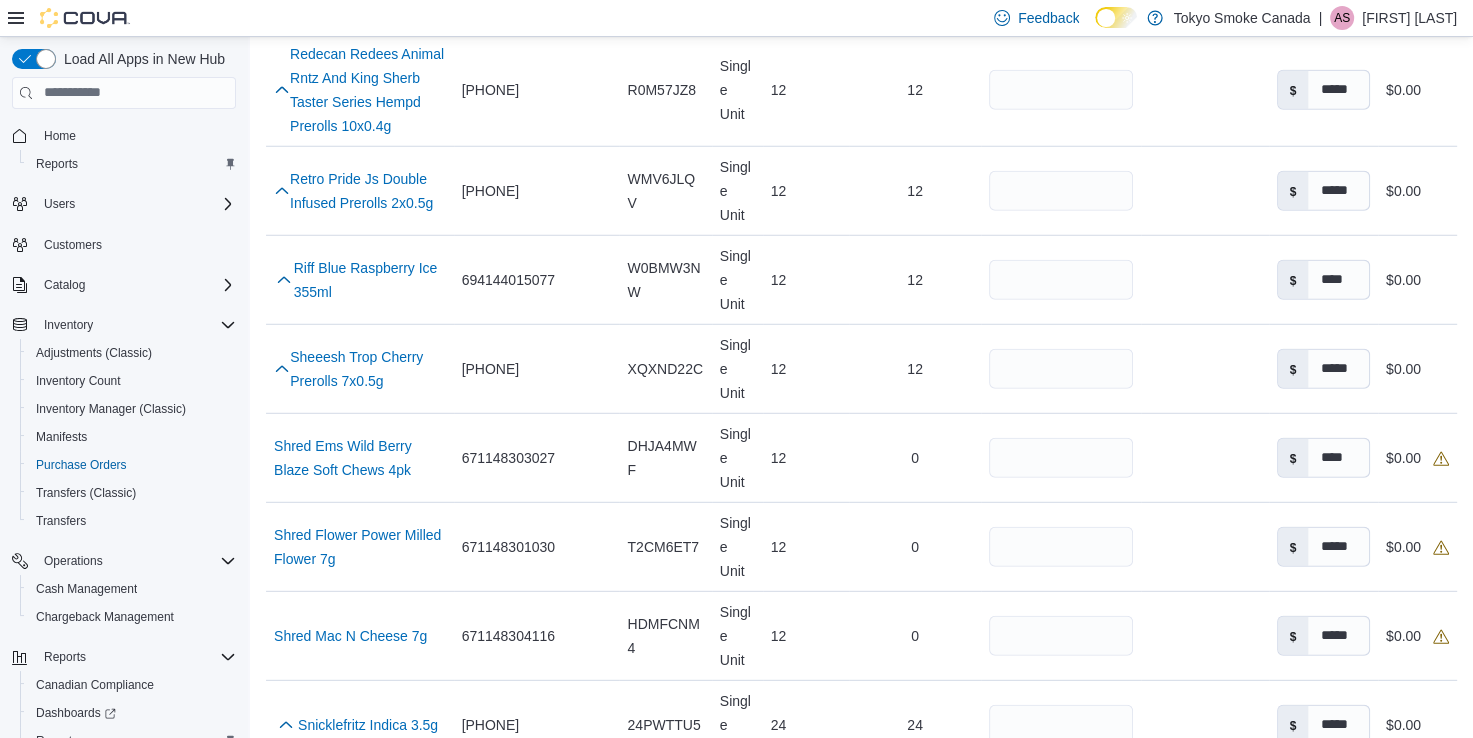 click on "*" at bounding box center [1061, 2452] 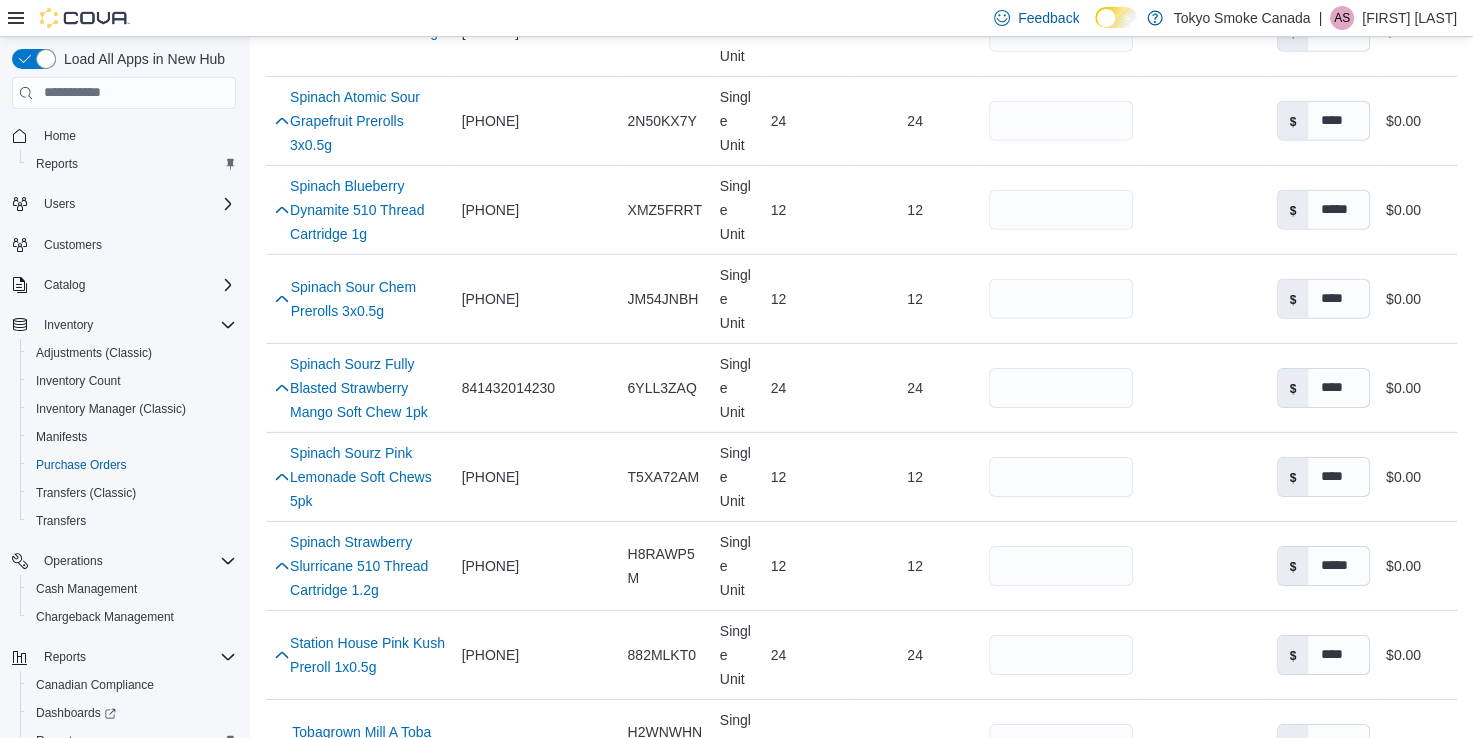 scroll, scrollTop: 6100, scrollLeft: 0, axis: vertical 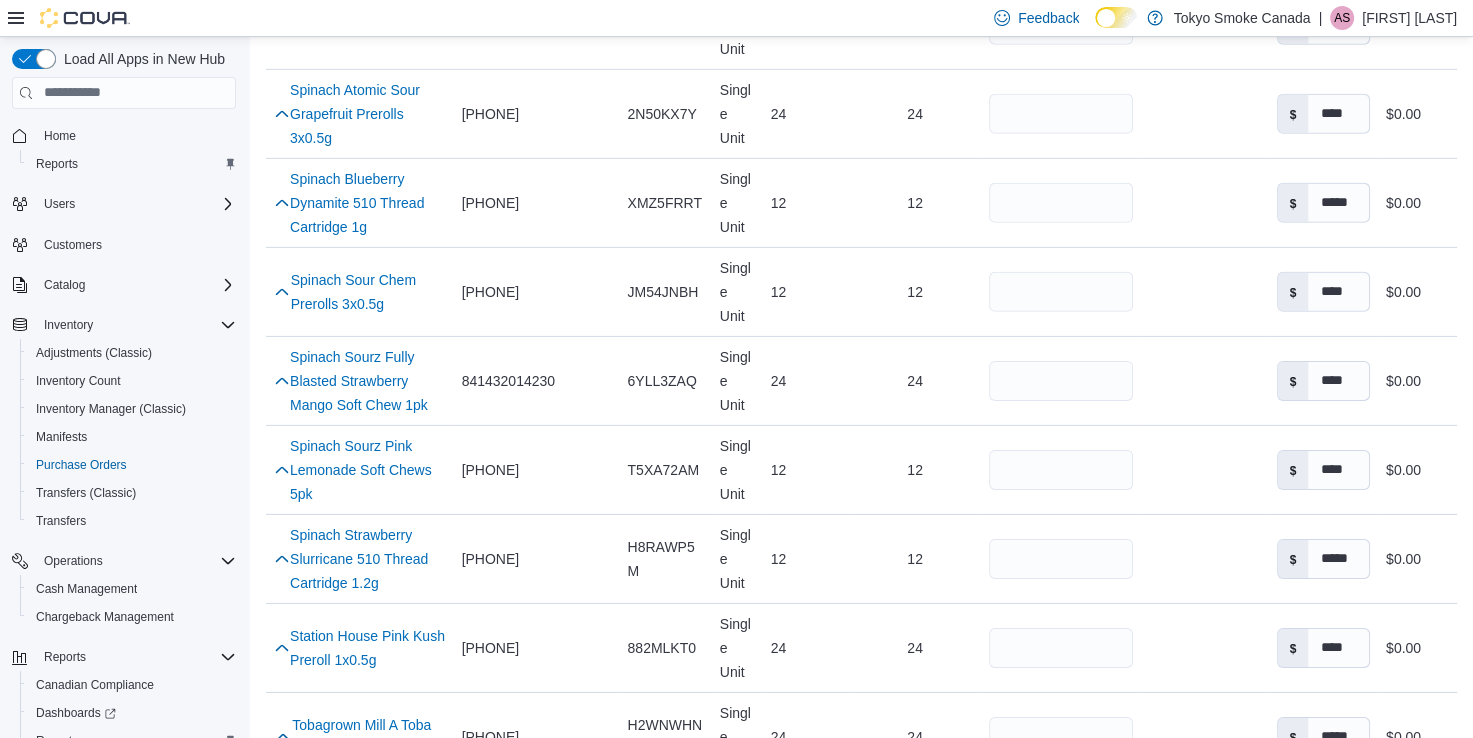click on "Receive Products" at bounding box center [1390, 2564] 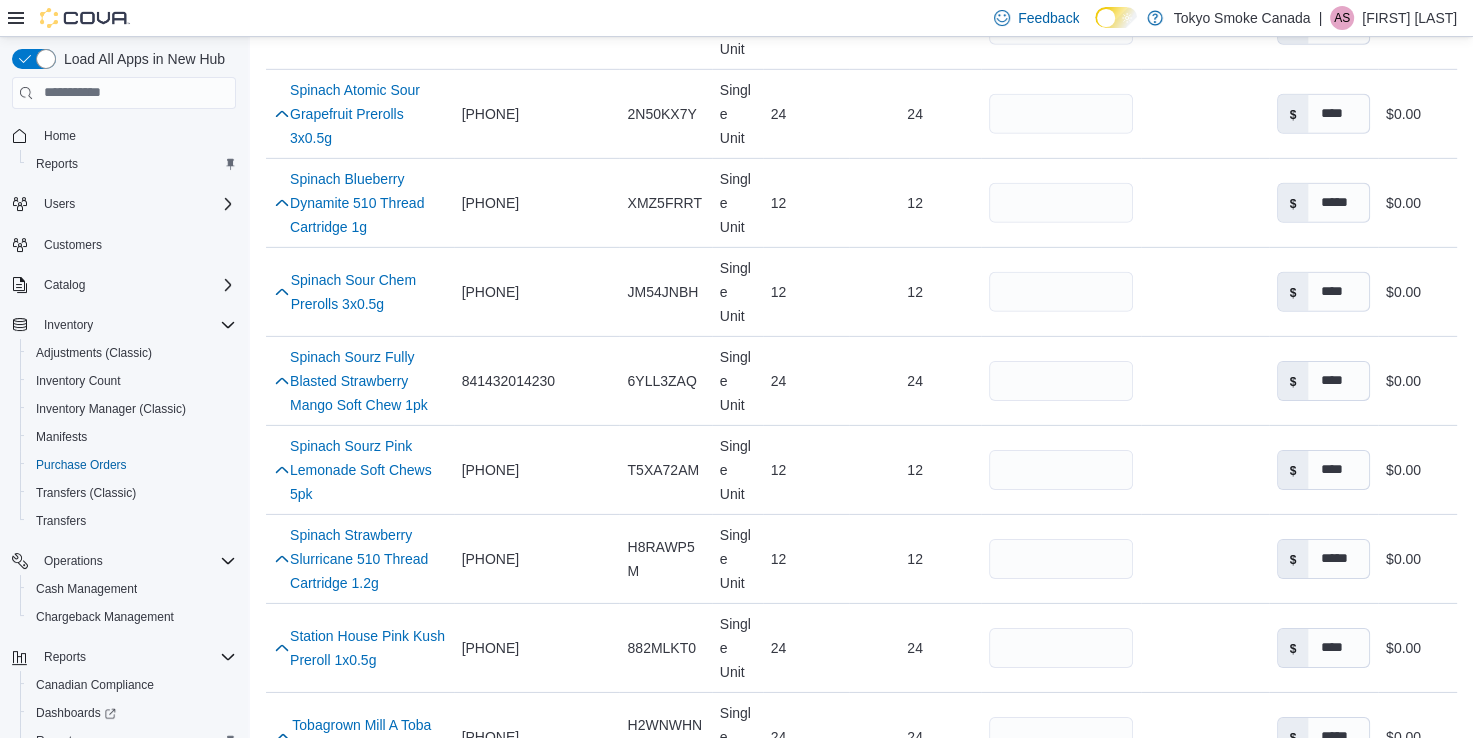 scroll, scrollTop: 0, scrollLeft: 0, axis: both 